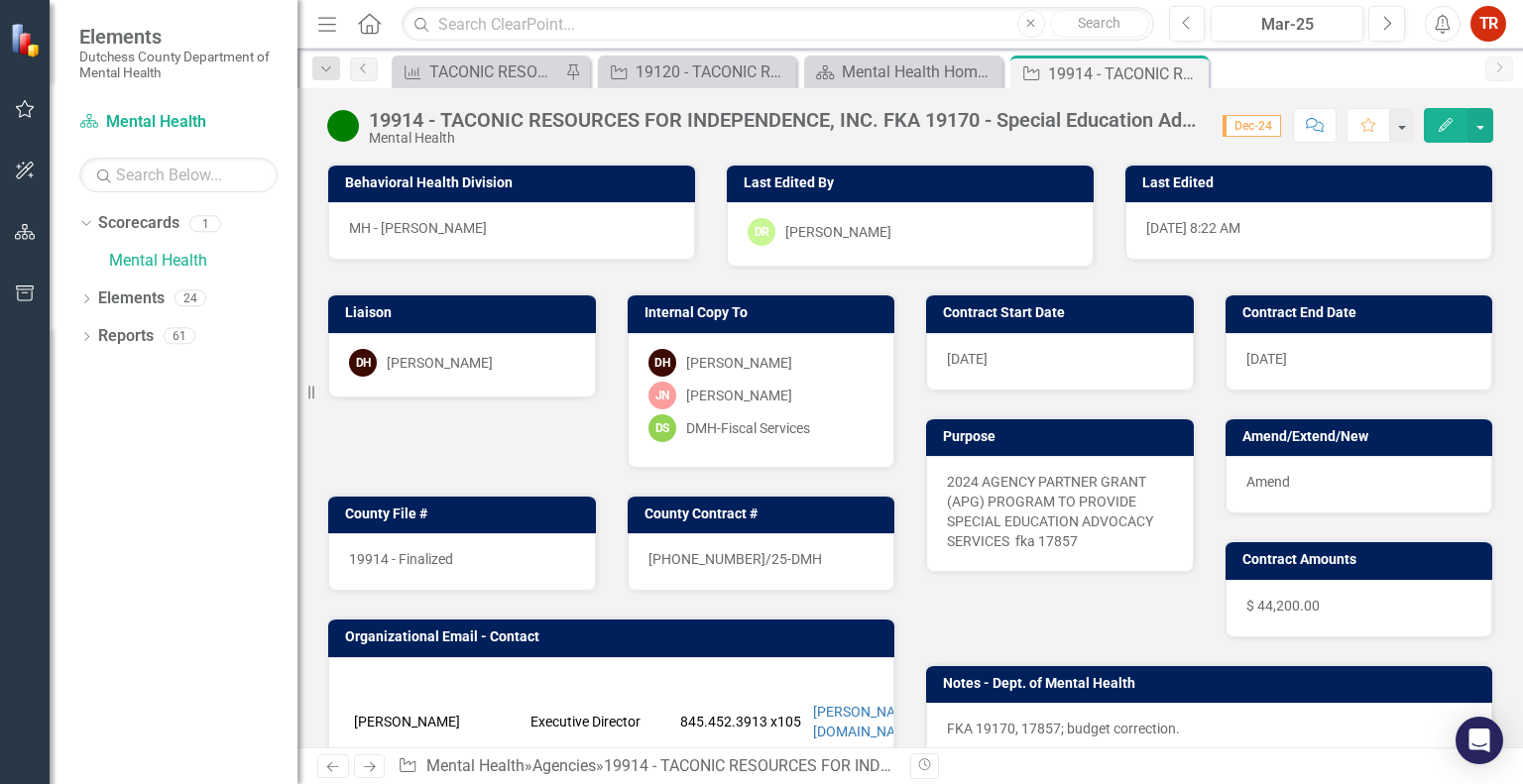 scroll, scrollTop: 0, scrollLeft: 0, axis: both 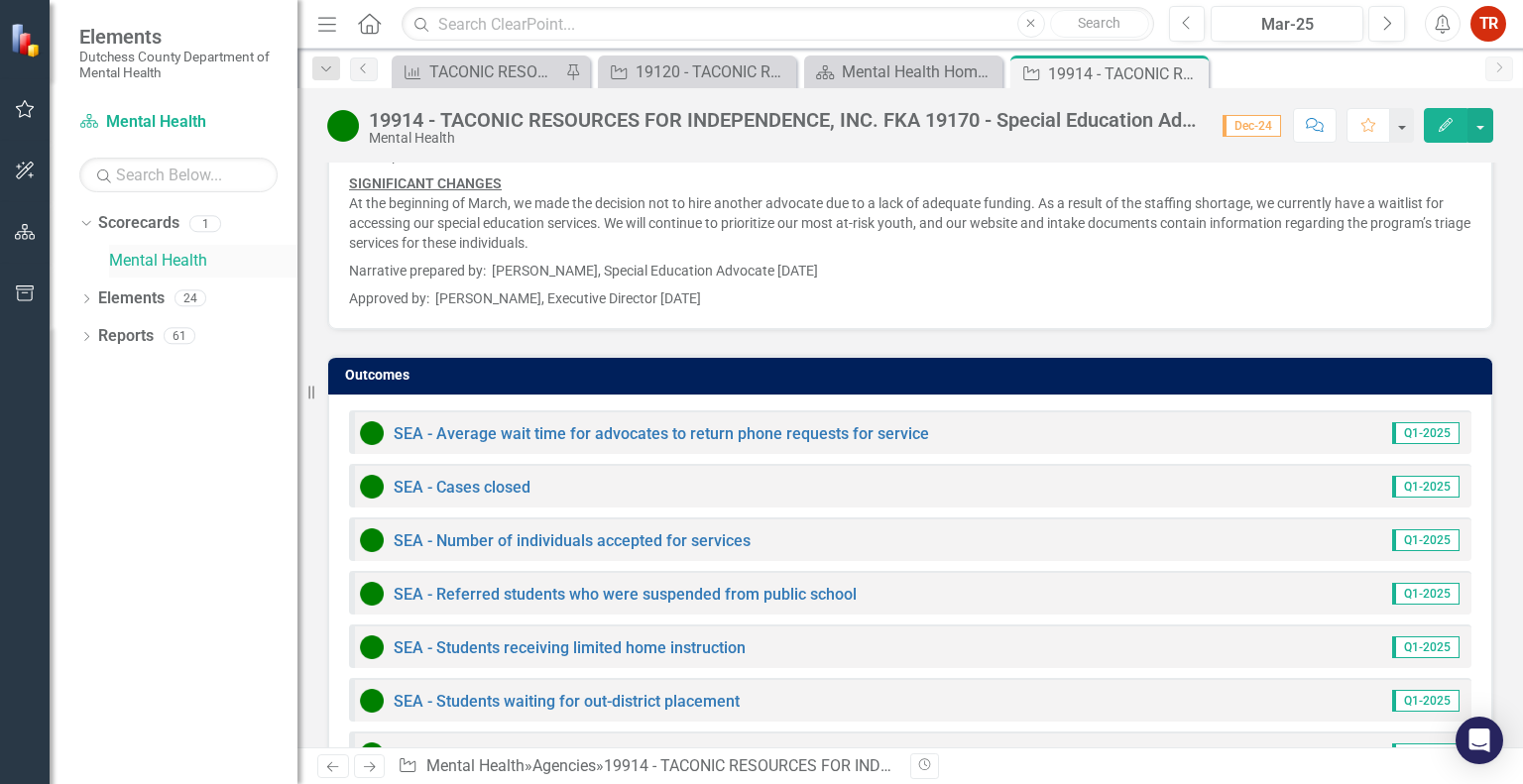 click on "Mental Health" at bounding box center [203, 261] 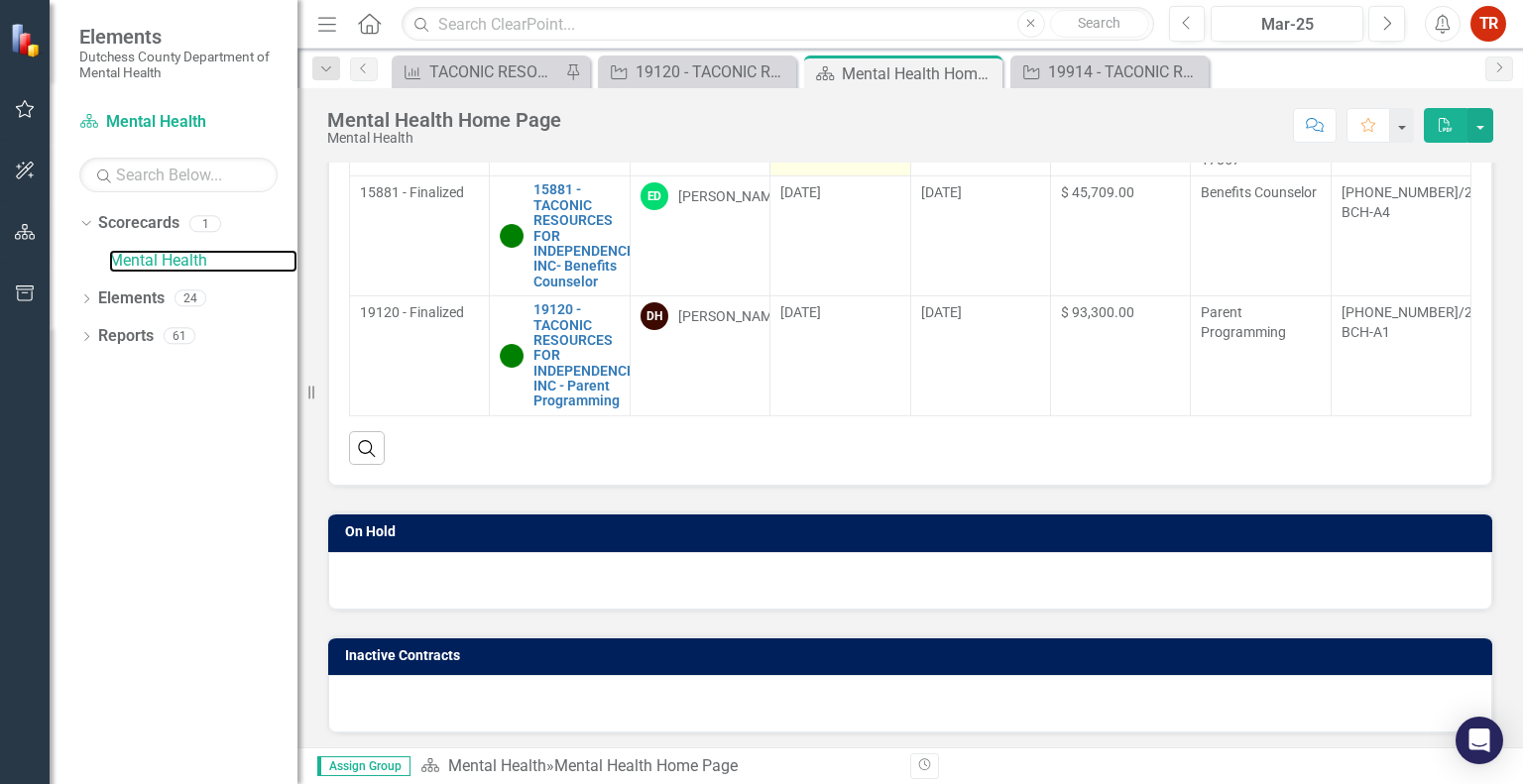 scroll, scrollTop: 0, scrollLeft: 0, axis: both 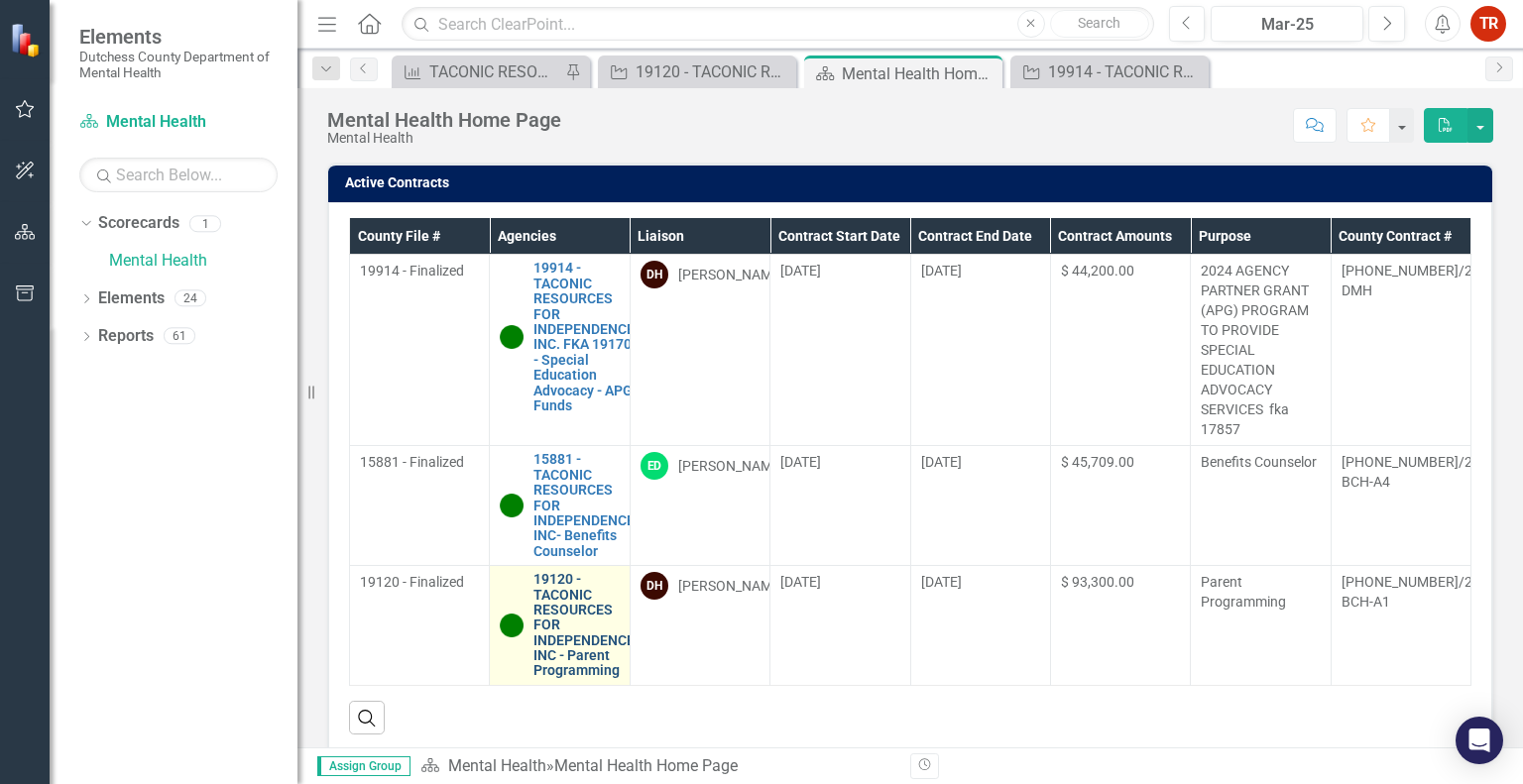 click on "19120 - TACONIC RESOURCES FOR INDEPENDENCE INC - Parent Programming" at bounding box center (584, 625) 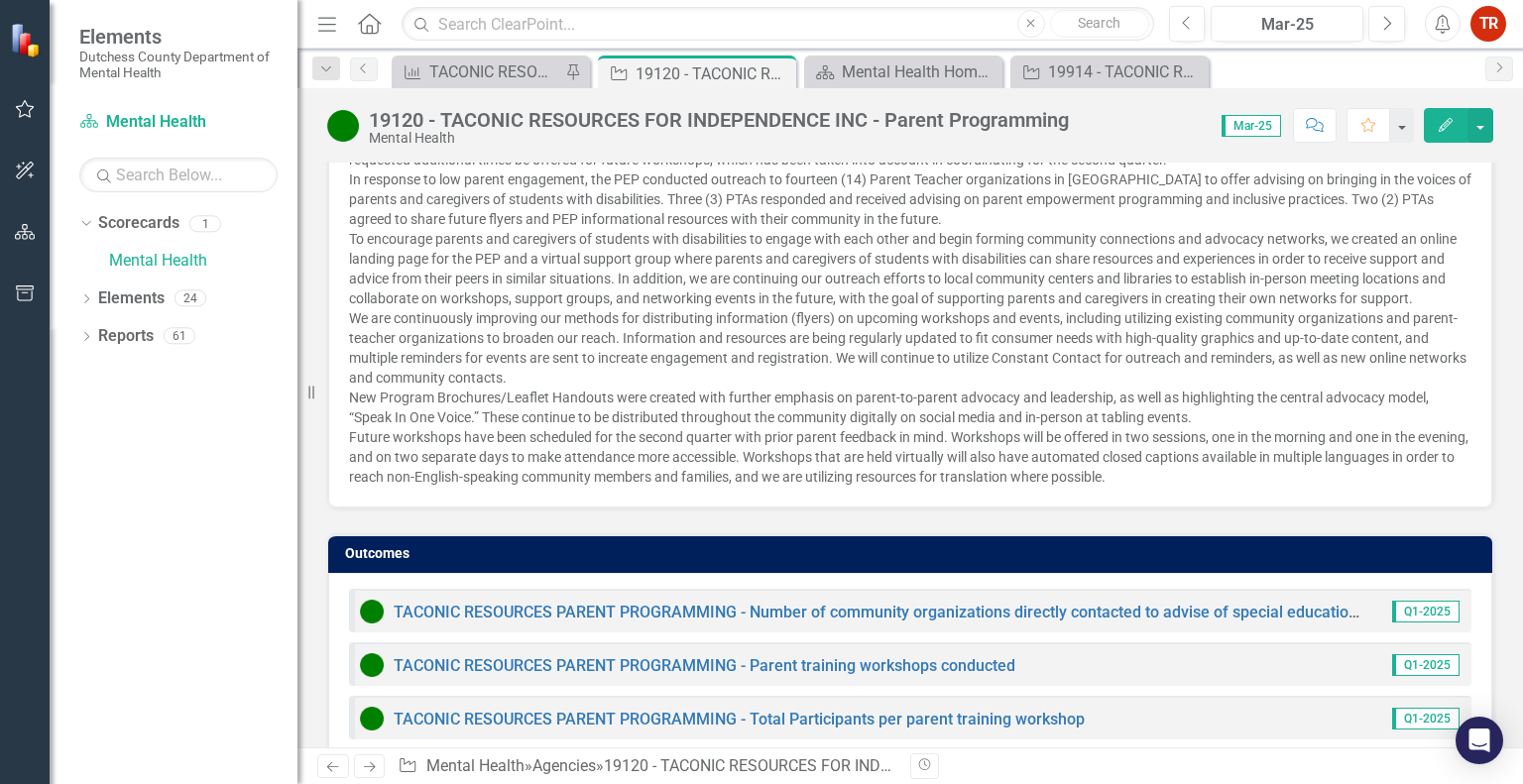 scroll, scrollTop: 1680, scrollLeft: 0, axis: vertical 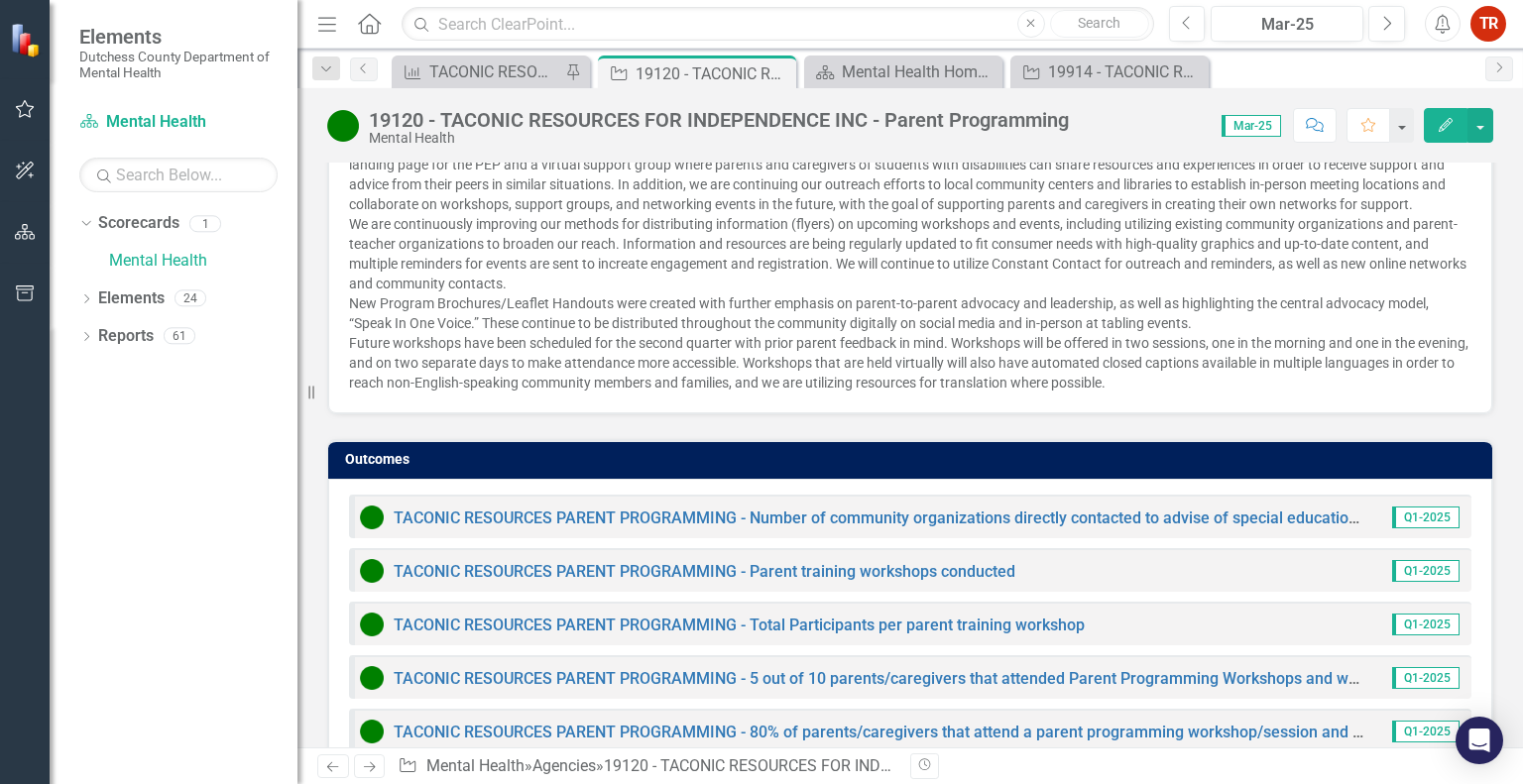 click on "Dropdown Scorecards 1 Mental Health Dropdown Elements 24 Dropdown Objective Objectives 0 Dropdown Agency Agencies 3   19914 - TACONIC RESOURCES FOR INDEPENDENCE, INC. FKA 19170 - Special Education Advocacy - APG Funds   15881 - TACONIC RESOURCES FOR INDEPENDENCE INC- Benefits Counselor   19120 - TACONIC RESOURCES FOR INDEPENDENCE INC - Parent Programming Dropdown Outcome Outcomes 21 MOBILE BENEFITS - Workshop attendees indicate "Agree" or "Strongly Agree" on the quality and value of the workshop provided. MOBILE BENEFITS - Workshop attendees report a marked increase in their confidence to successfully interacting with benefit programs. MOBILE BENEFITS - Individuals who meet with a Benefits Counselor report marked increase in their confidence to successfully interacting with benefit programs. MOBILE BENEFITS - Counseled individuals will report satisfaction with TRA across five domains of service quality. TACONIC RESOURCES PARENT PROGRAMMING - Parent training workshops conducted  SEA - Cases closed Dropdown 61" at bounding box center (174, 496) 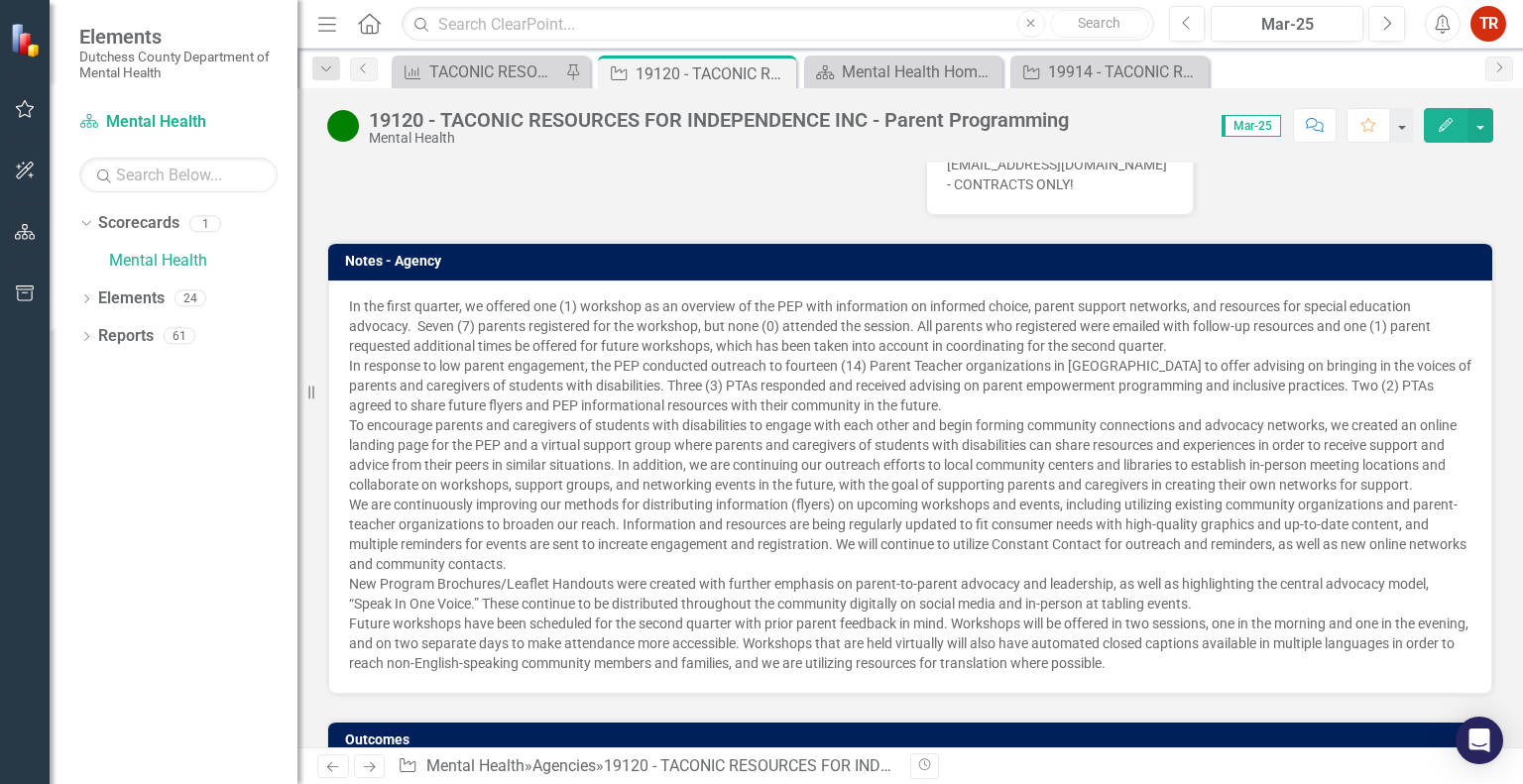 scroll, scrollTop: 1399, scrollLeft: 0, axis: vertical 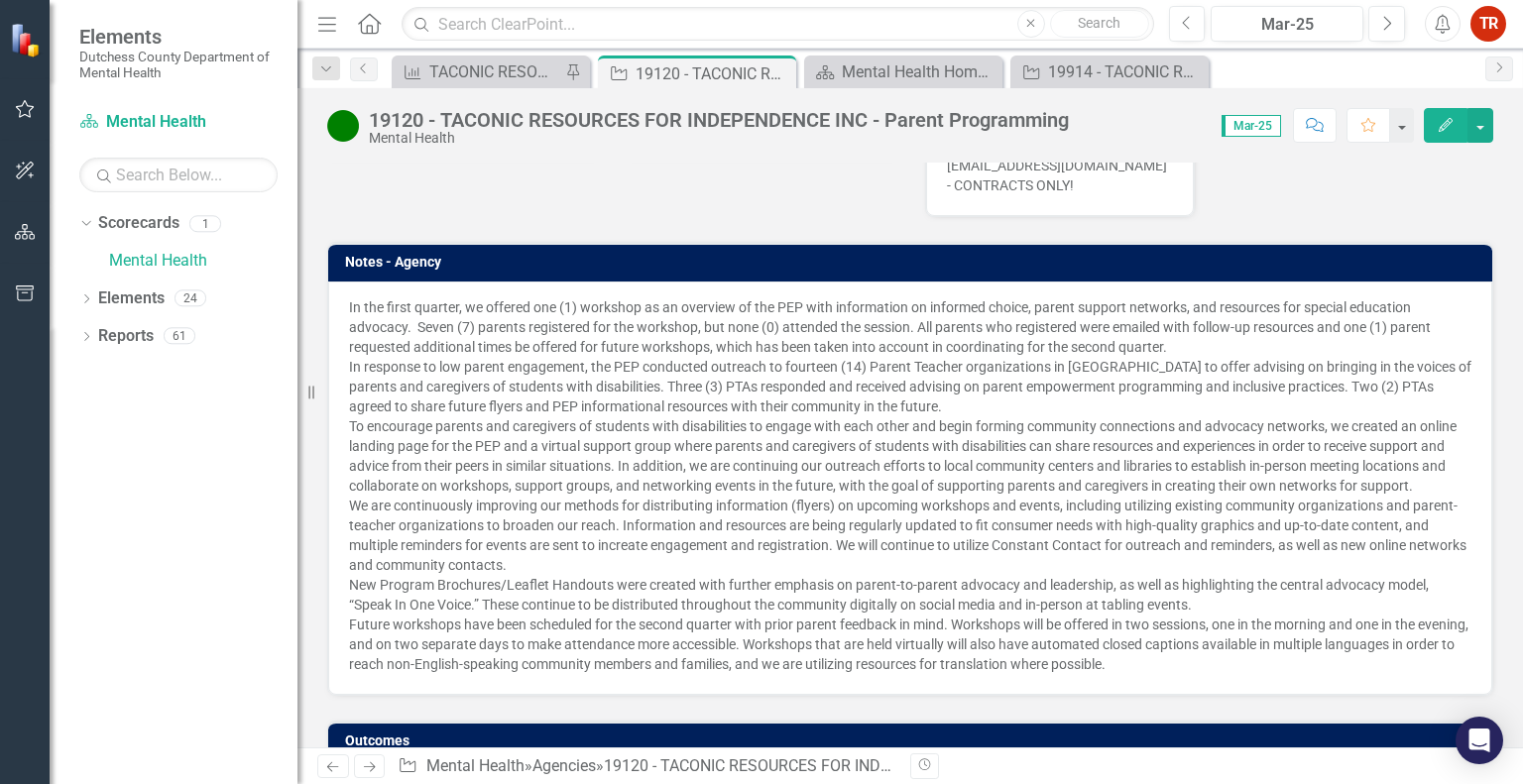 click on "Edit" 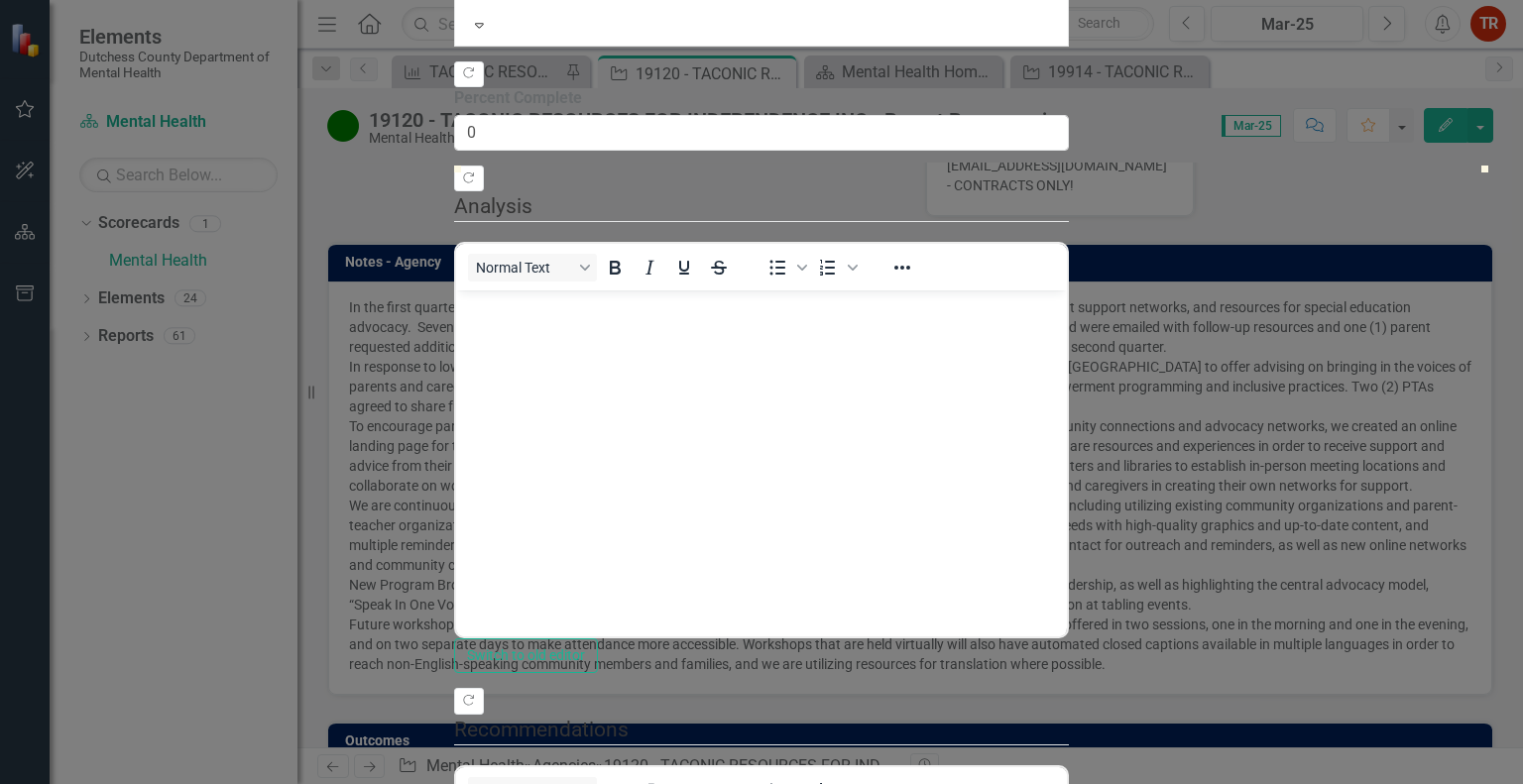 scroll, scrollTop: 0, scrollLeft: 0, axis: both 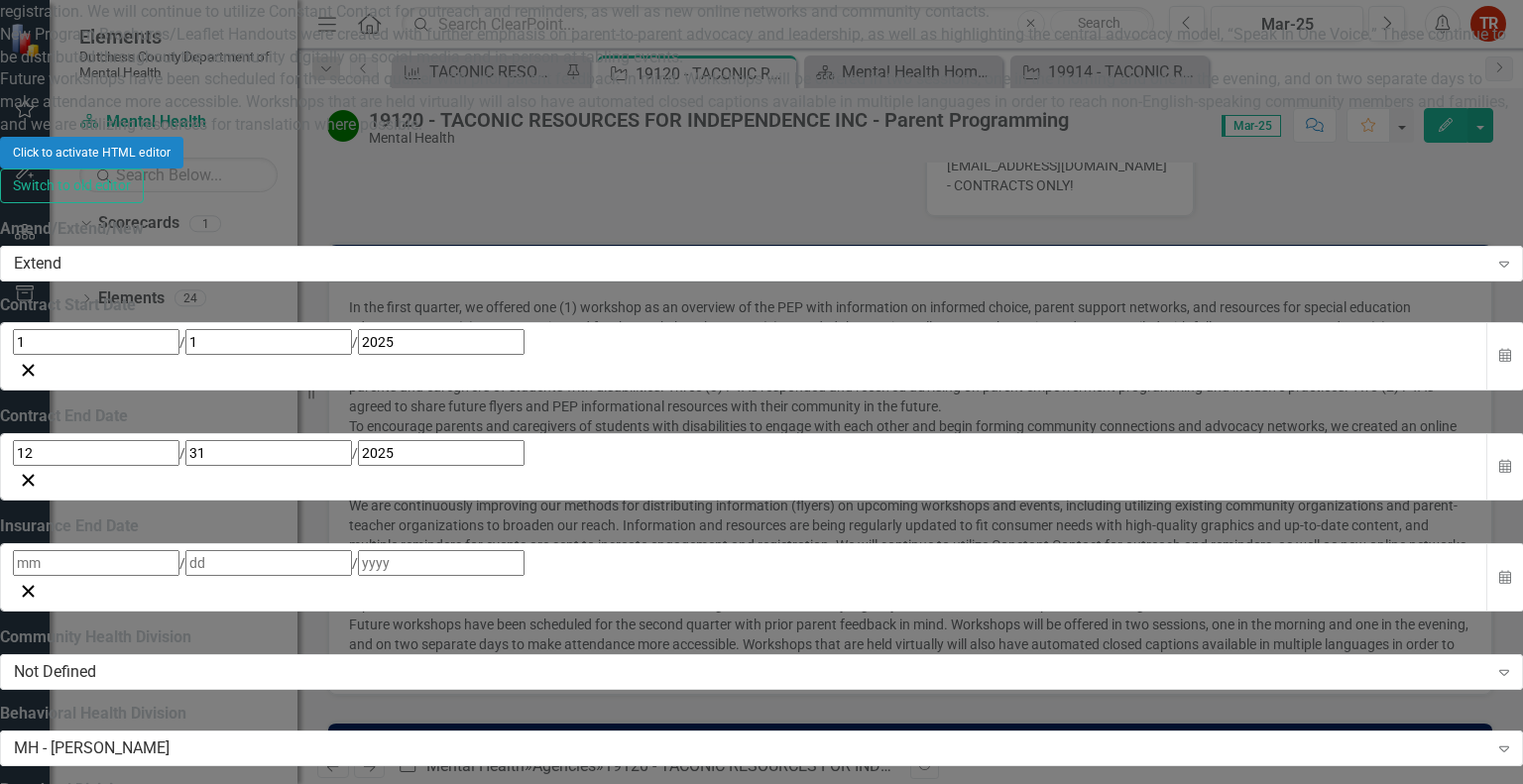 click on "Close" 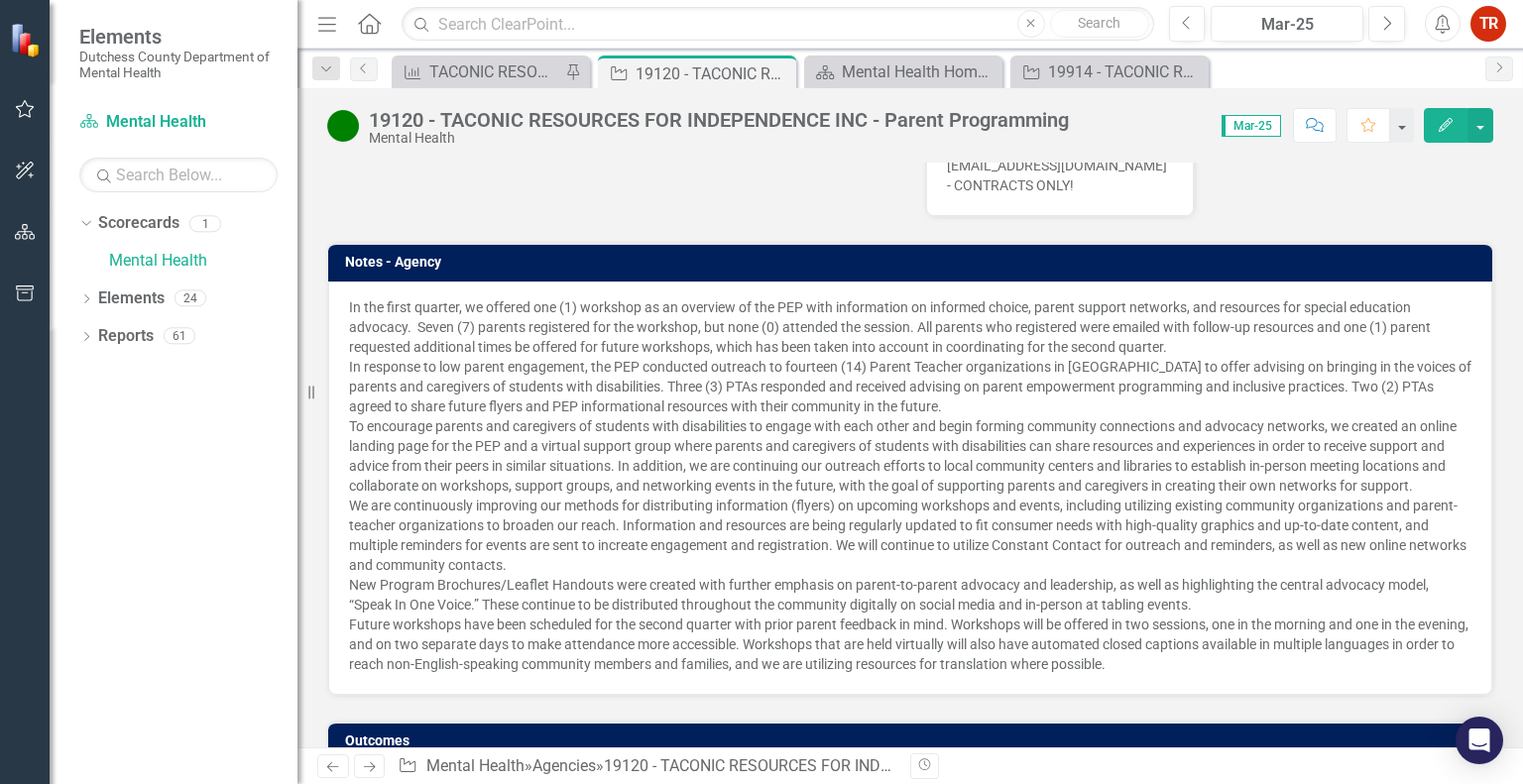 click on "To encourage parents and caregivers of students with disabilities to engage with each other and begin forming community connections and advocacy networks, we created an online landing page for the PEP and a virtual support group where parents and caregivers of students with disabilities can share resources and experiences in order to receive support and advice from their peers in similar situations. In addition, we are continuing our outreach efforts to local community centers and libraries to establish in-person meeting locations and collaborate on workshops, support groups, and networking events in the future, with the goal of supporting parents and caregivers in creating their own networks for support." at bounding box center (910, 456) 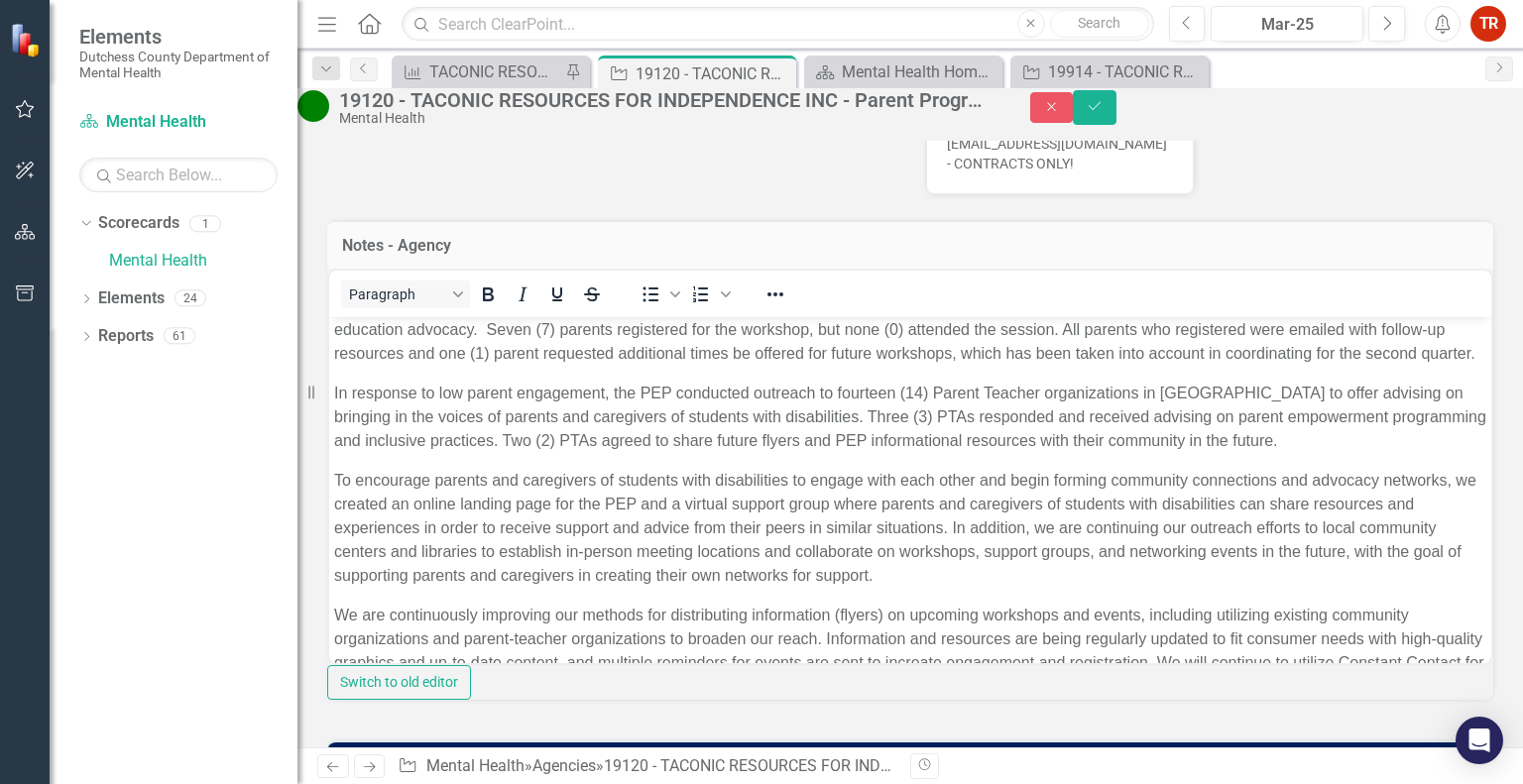 scroll, scrollTop: 0, scrollLeft: 0, axis: both 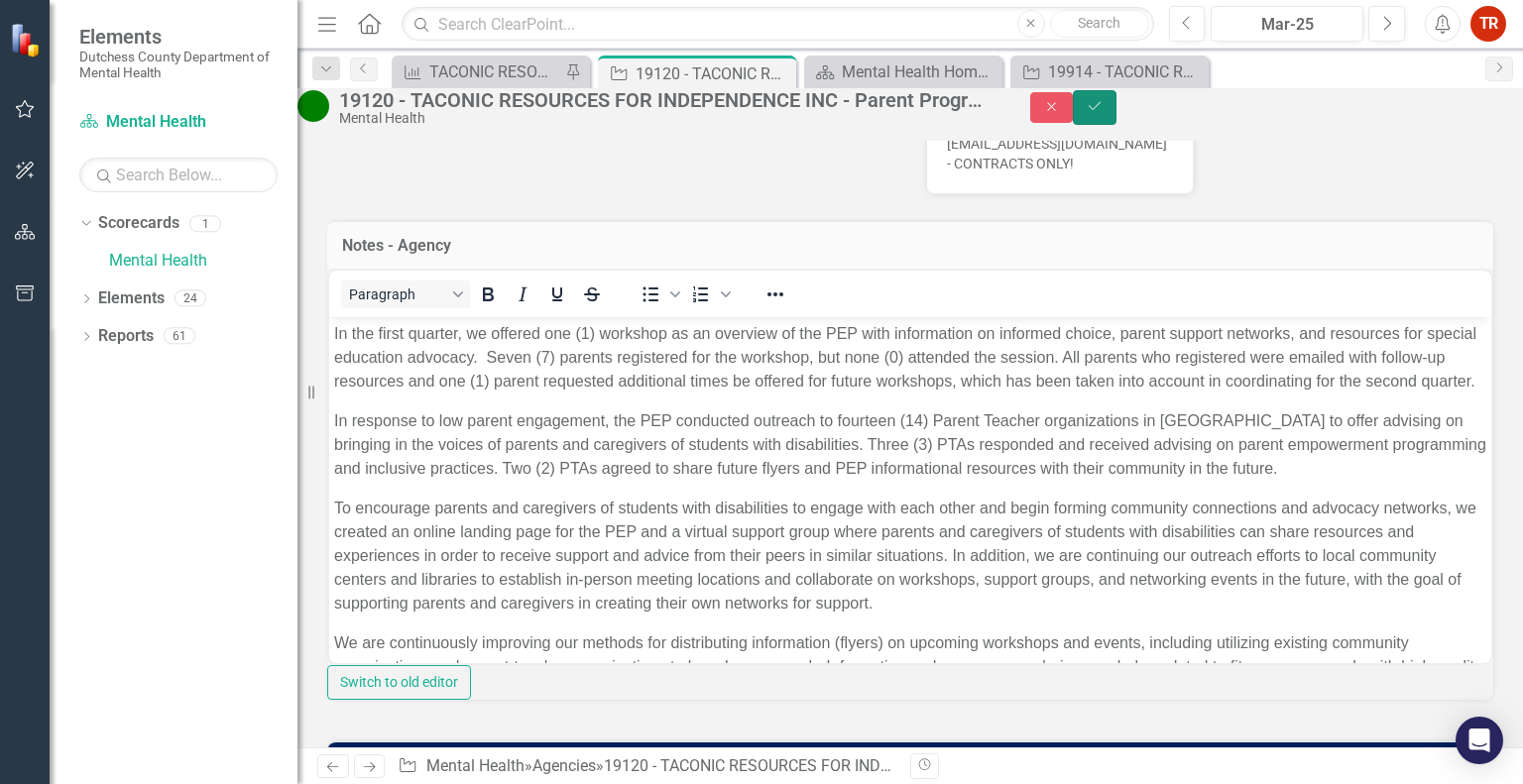 click on "Save" at bounding box center [1095, 107] 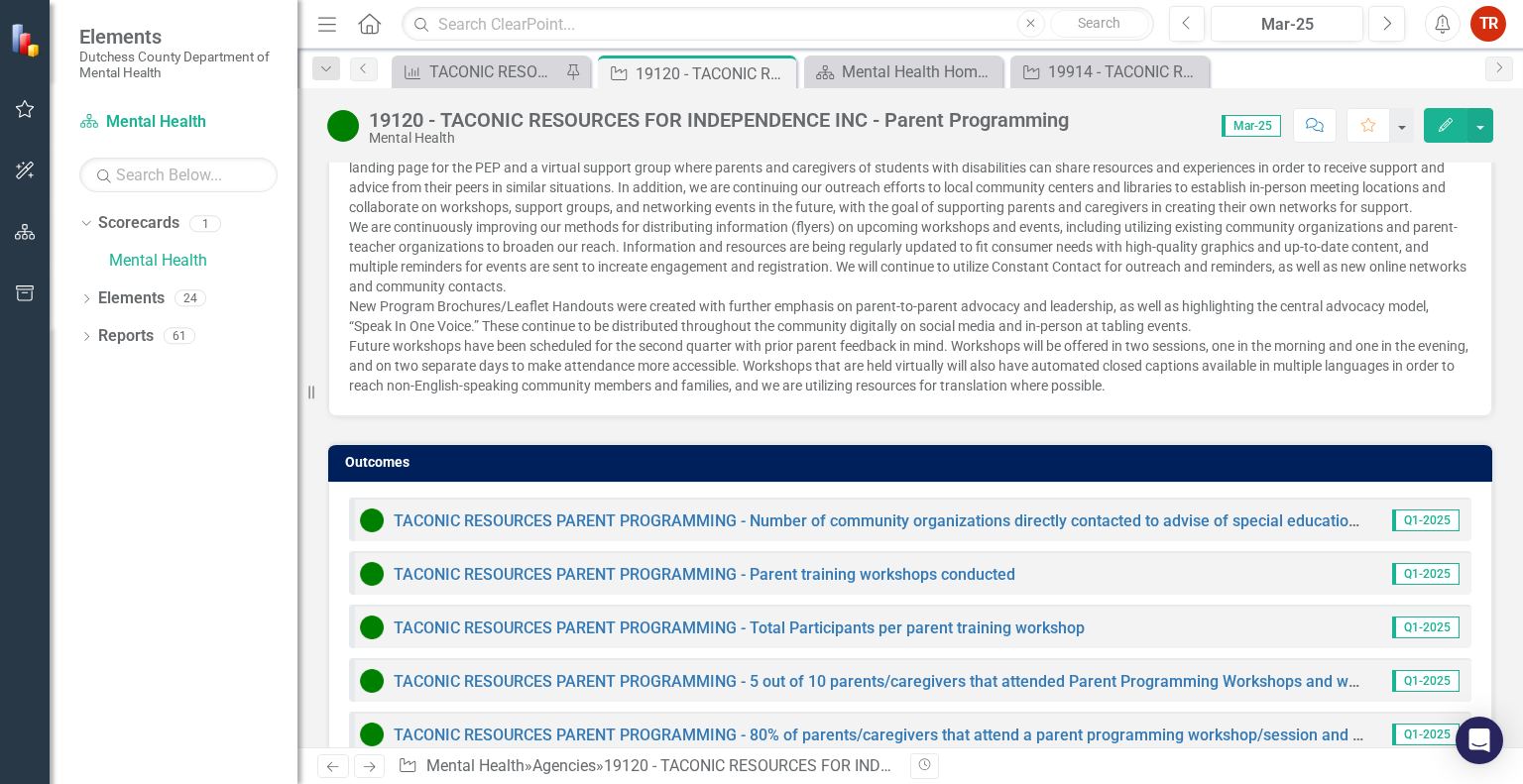 scroll, scrollTop: 1680, scrollLeft: 0, axis: vertical 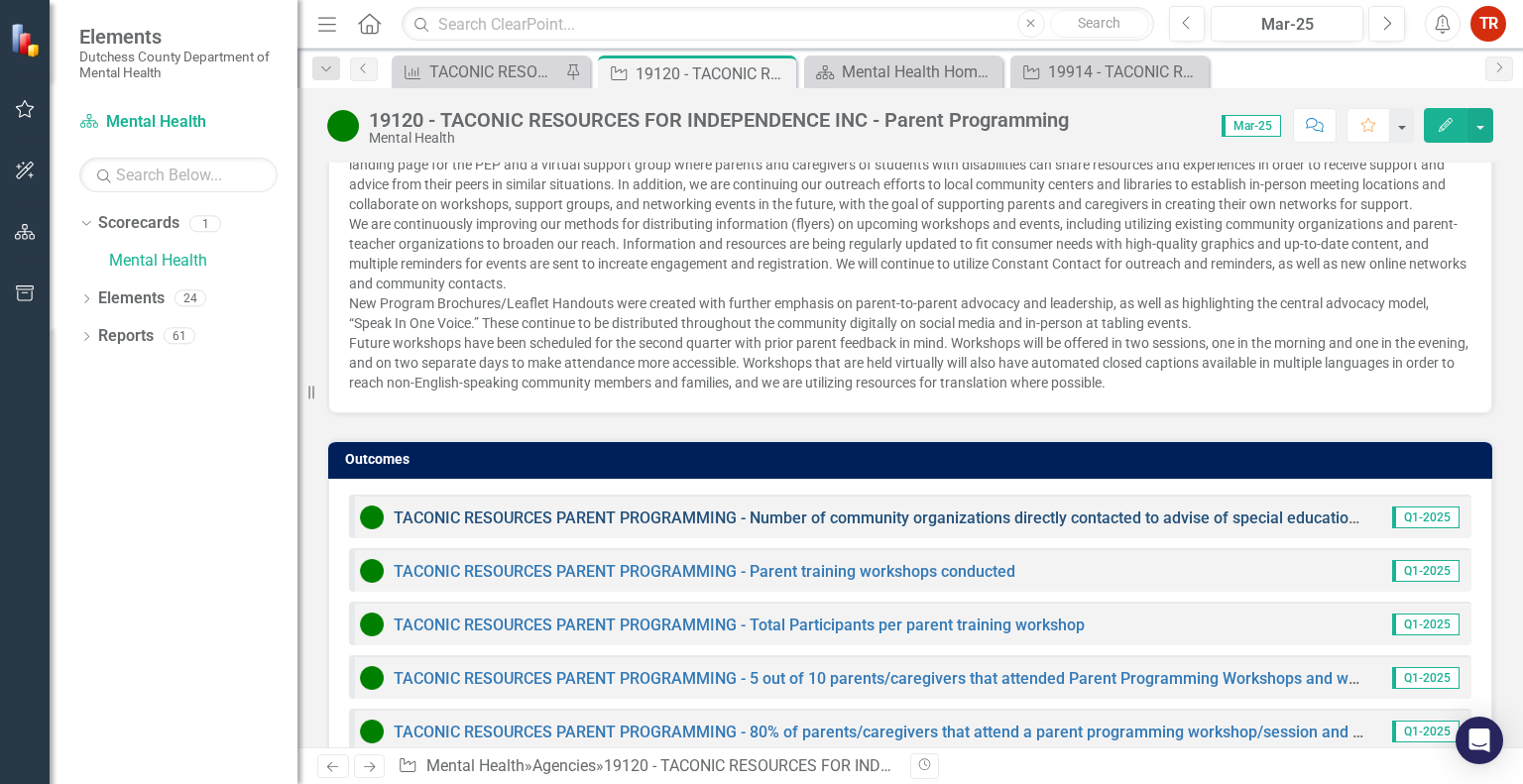 click on "TACONIC RESOURCES PARENT PROGRAMMING - Number of community organizations directly contacted to advise of special education advocacy and parent programming services." at bounding box center (1036, 517) 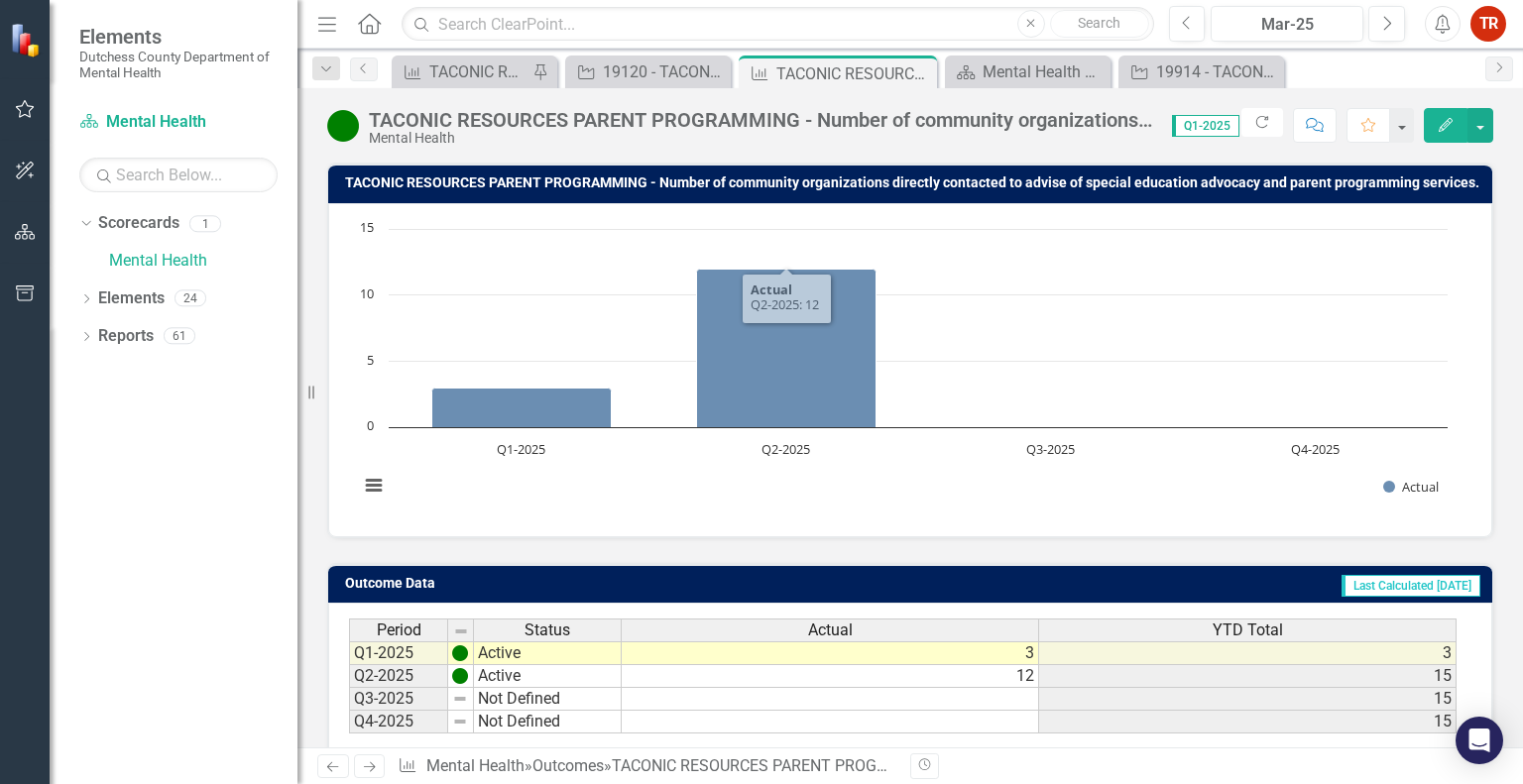 scroll, scrollTop: 155, scrollLeft: 0, axis: vertical 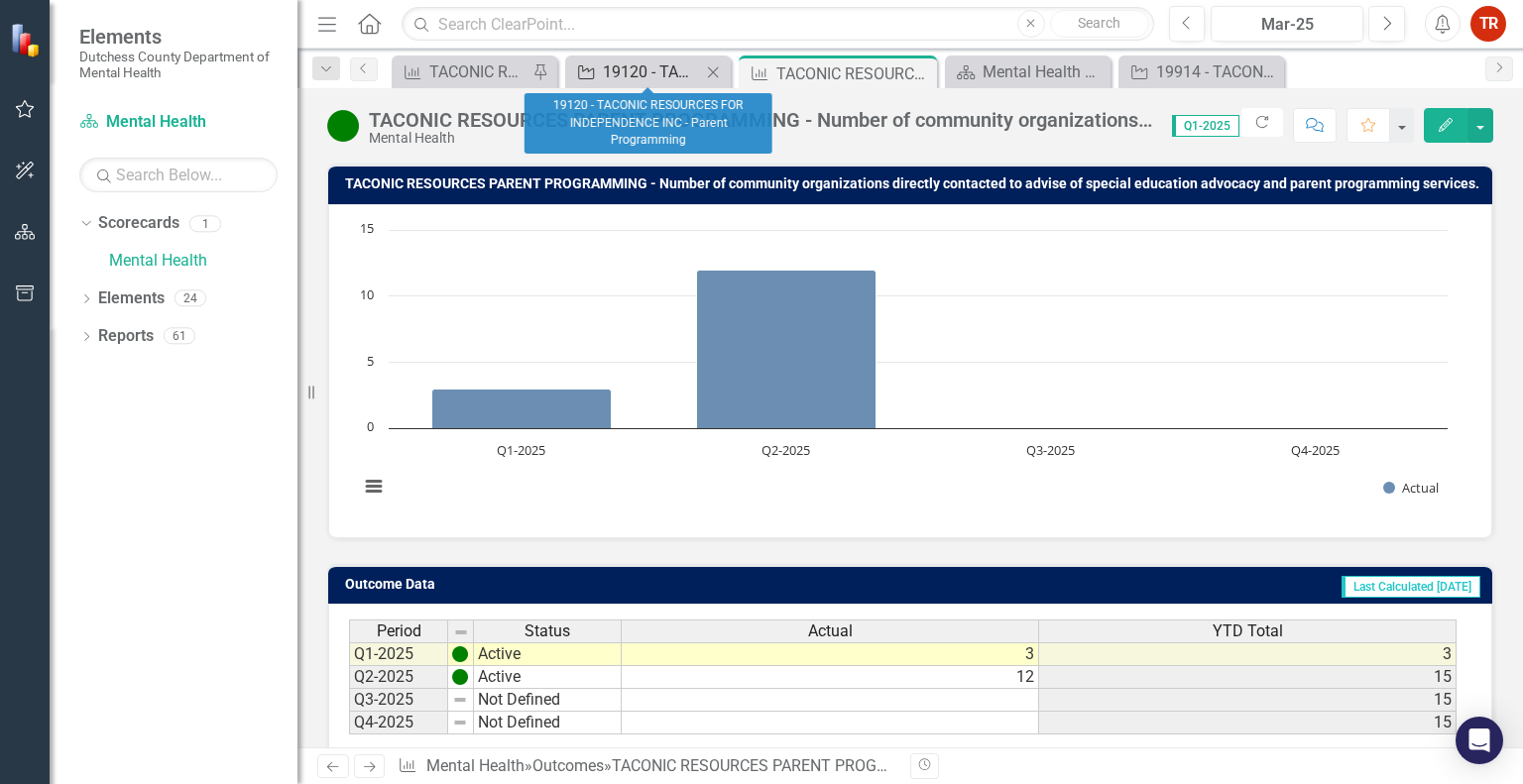 click on "19120 - TACONIC RESOURCES FOR INDEPENDENCE INC - Parent Programming" at bounding box center [651, 71] 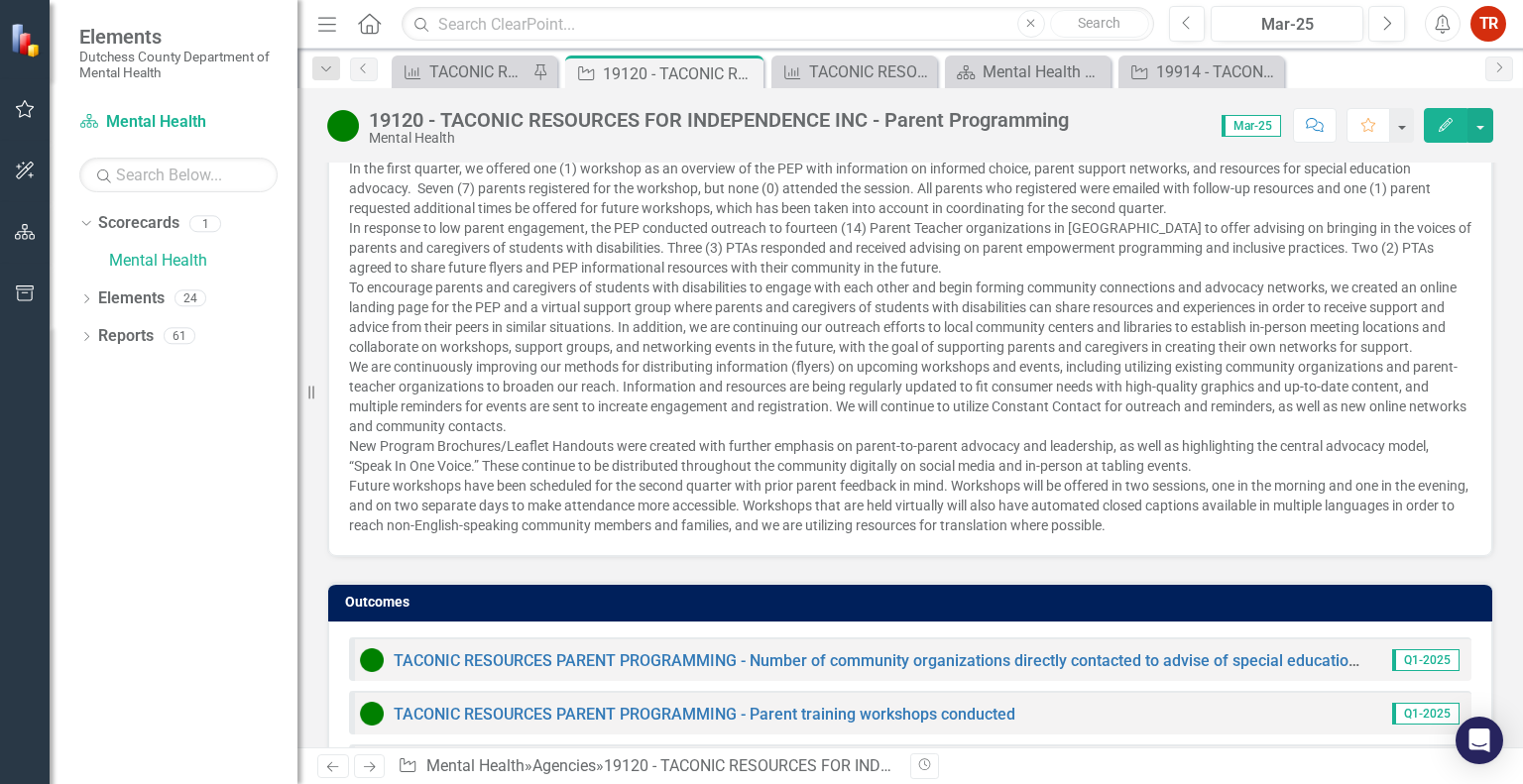 scroll, scrollTop: 1680, scrollLeft: 0, axis: vertical 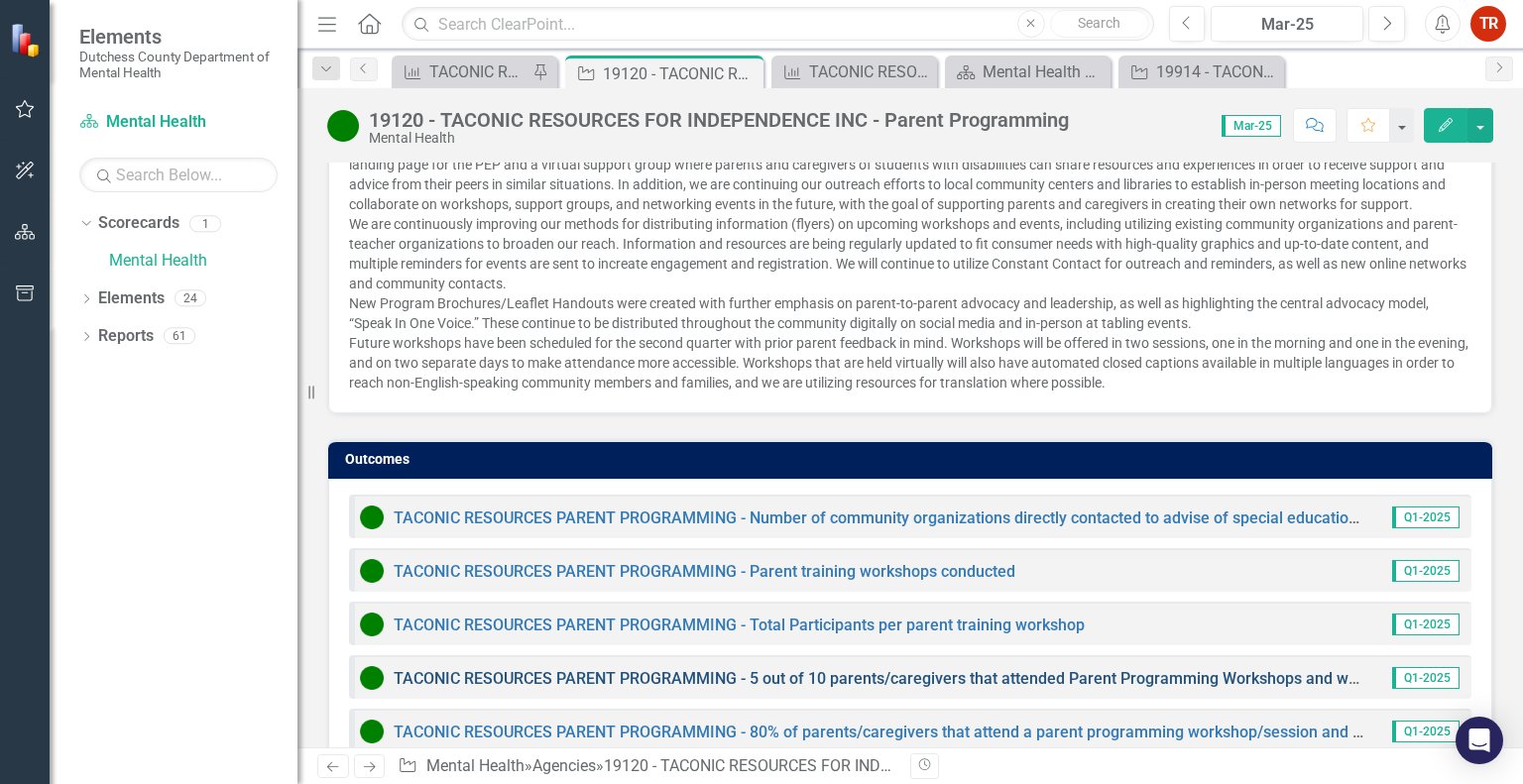 click on "TACONIC RESOURCES PARENT PROGRAMMING - 5 out of 10 parents/caregivers that attended Parent Programming Workshops and who are assessed after the workshop noted their comfortablility on self advocating for their child. They also created networks with other parents and caregivers by networking and learning to "Speak in One Voice" to raise the awareness of special education advocacy." at bounding box center (1813, 678) 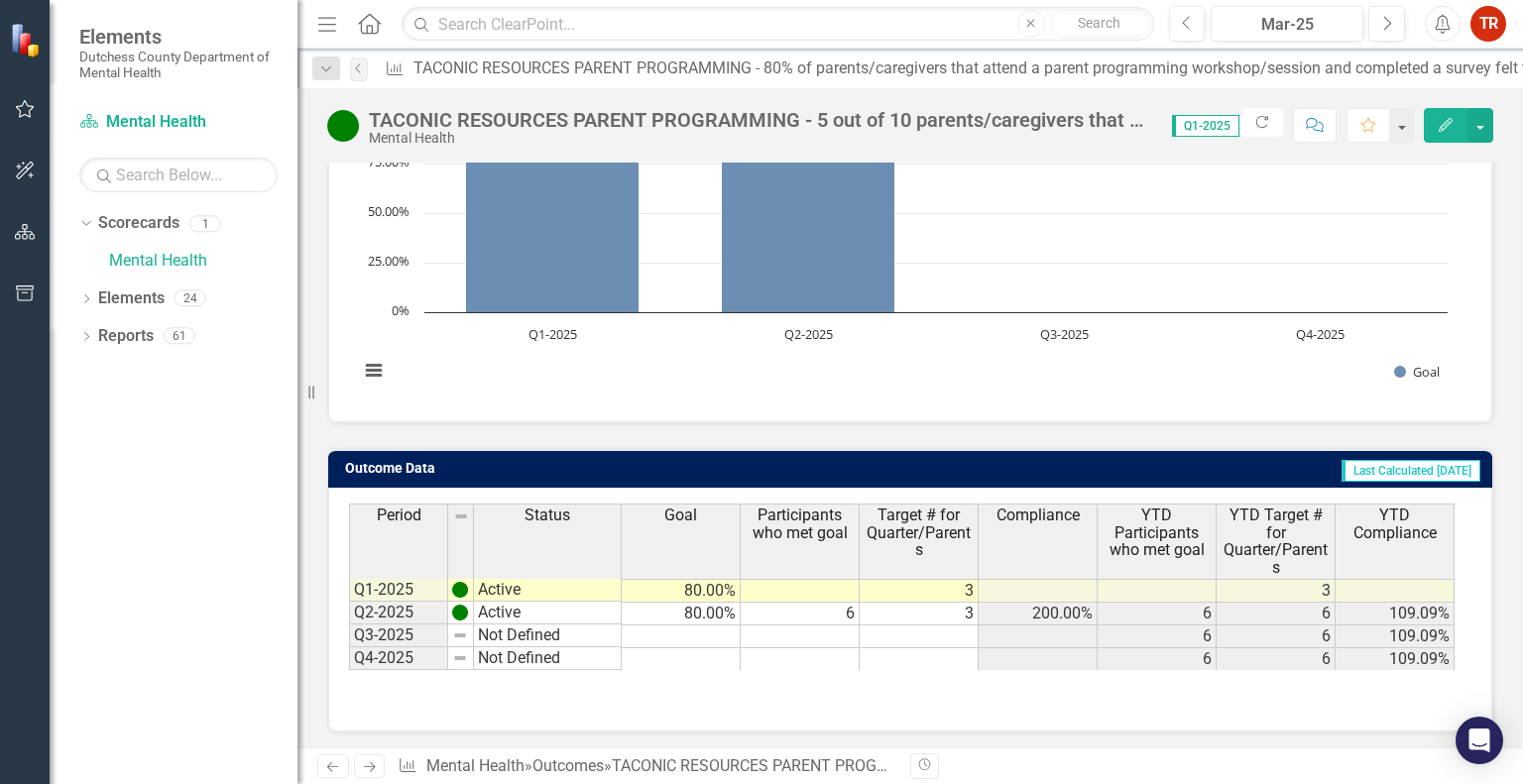 scroll, scrollTop: 0, scrollLeft: 0, axis: both 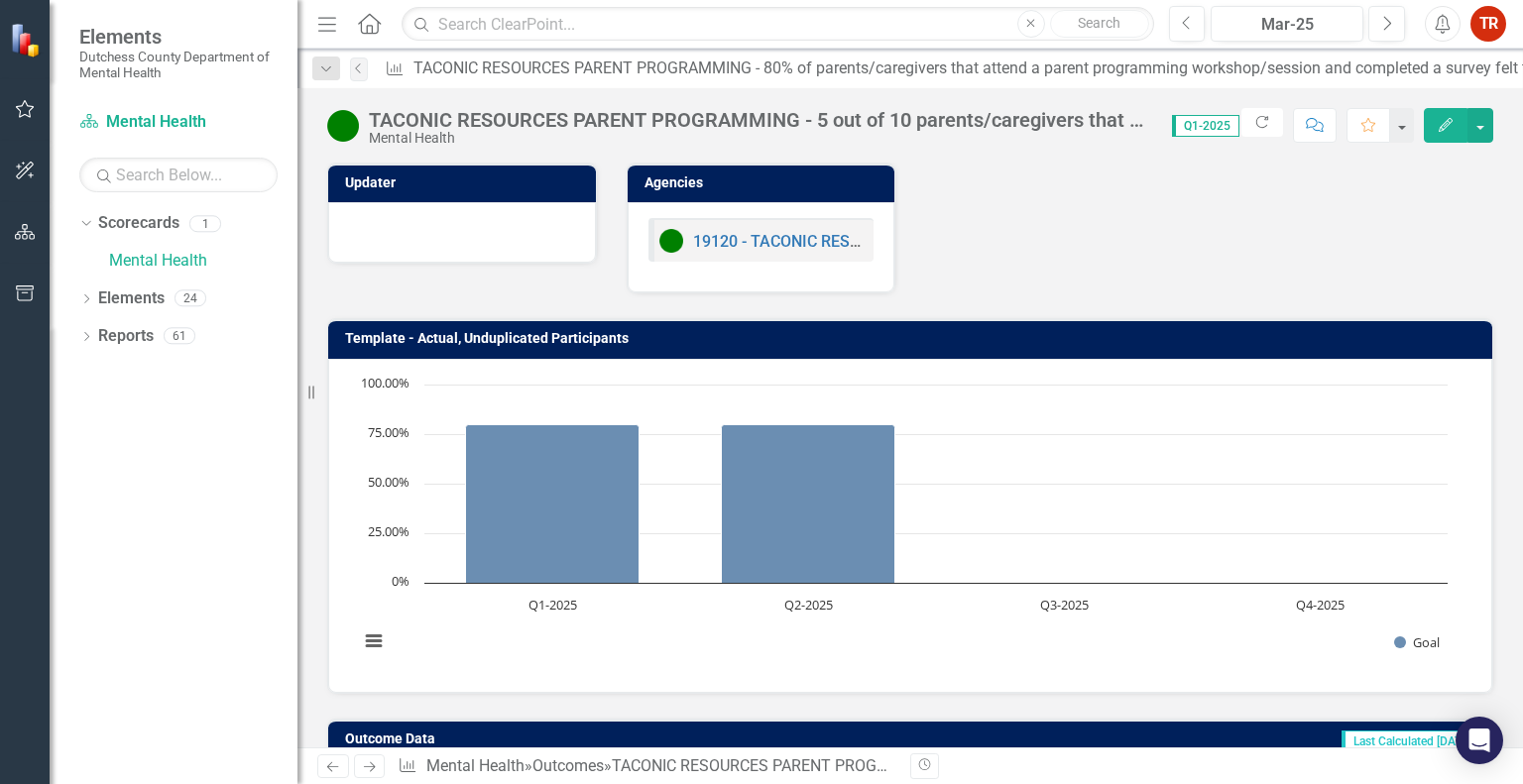 click on "Edit" 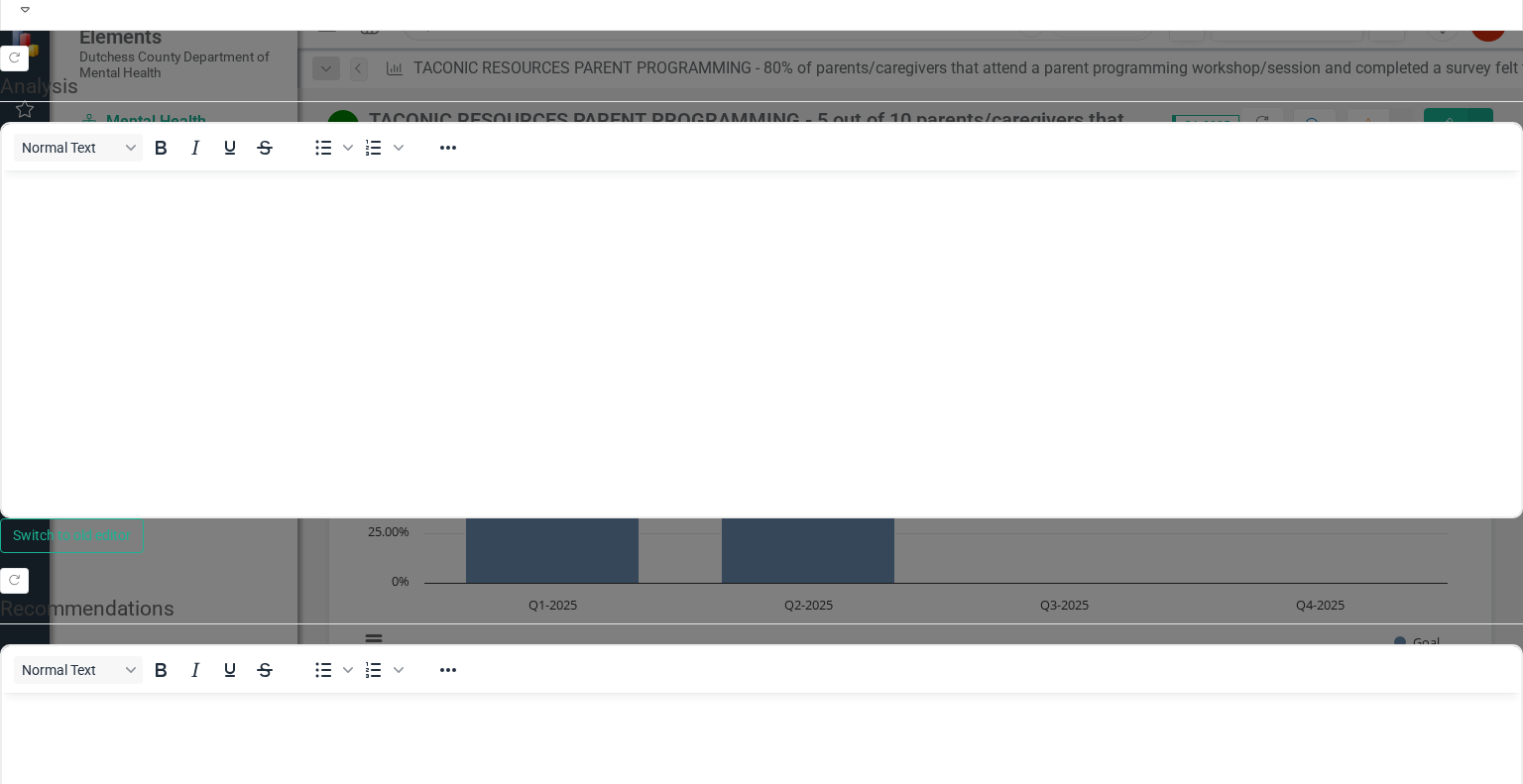 scroll, scrollTop: 0, scrollLeft: 0, axis: both 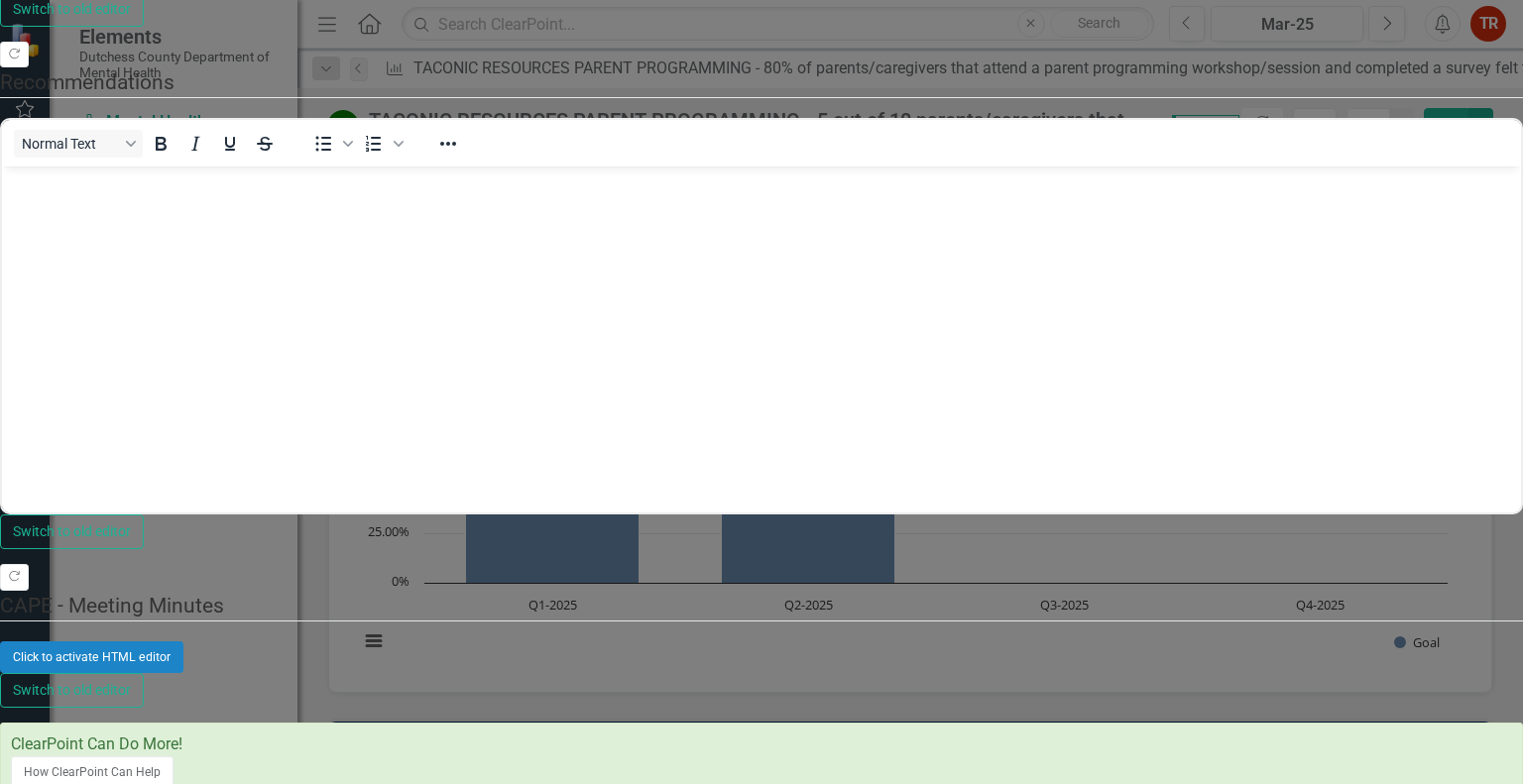 click on "TACONIC RESOURCES PARENT PROGRAMMING - 5 out of 10 parents/caregivers that attended Parent Programming Workshops and who are assessed after the workshop noted their comfortablility on self advocating for their child. They also created networks with other parents and caregivers by networking and learning to "Speak in One Voice" to raise the awareness of special education advocacy." at bounding box center [762, 864] 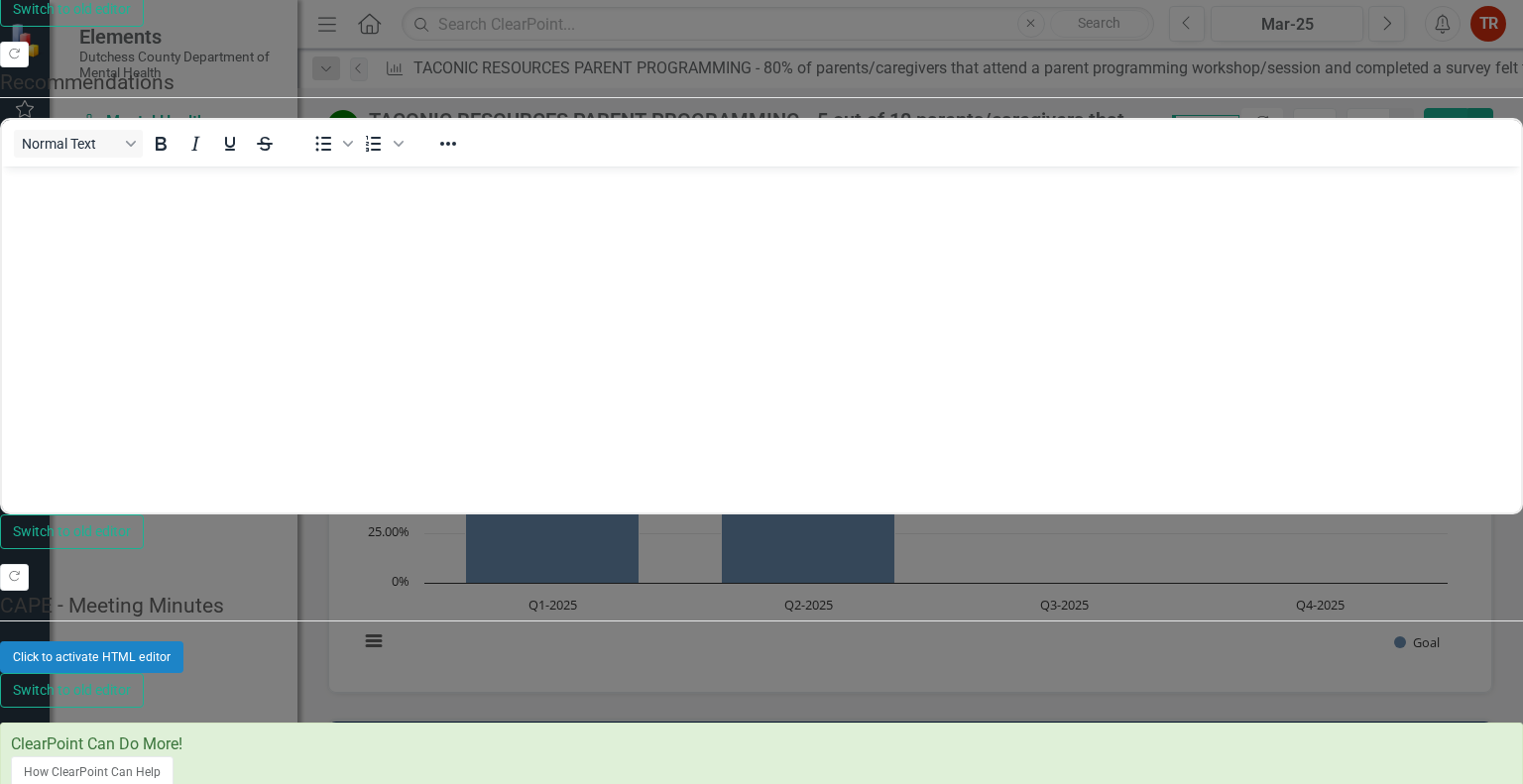 scroll, scrollTop: 19, scrollLeft: 0, axis: vertical 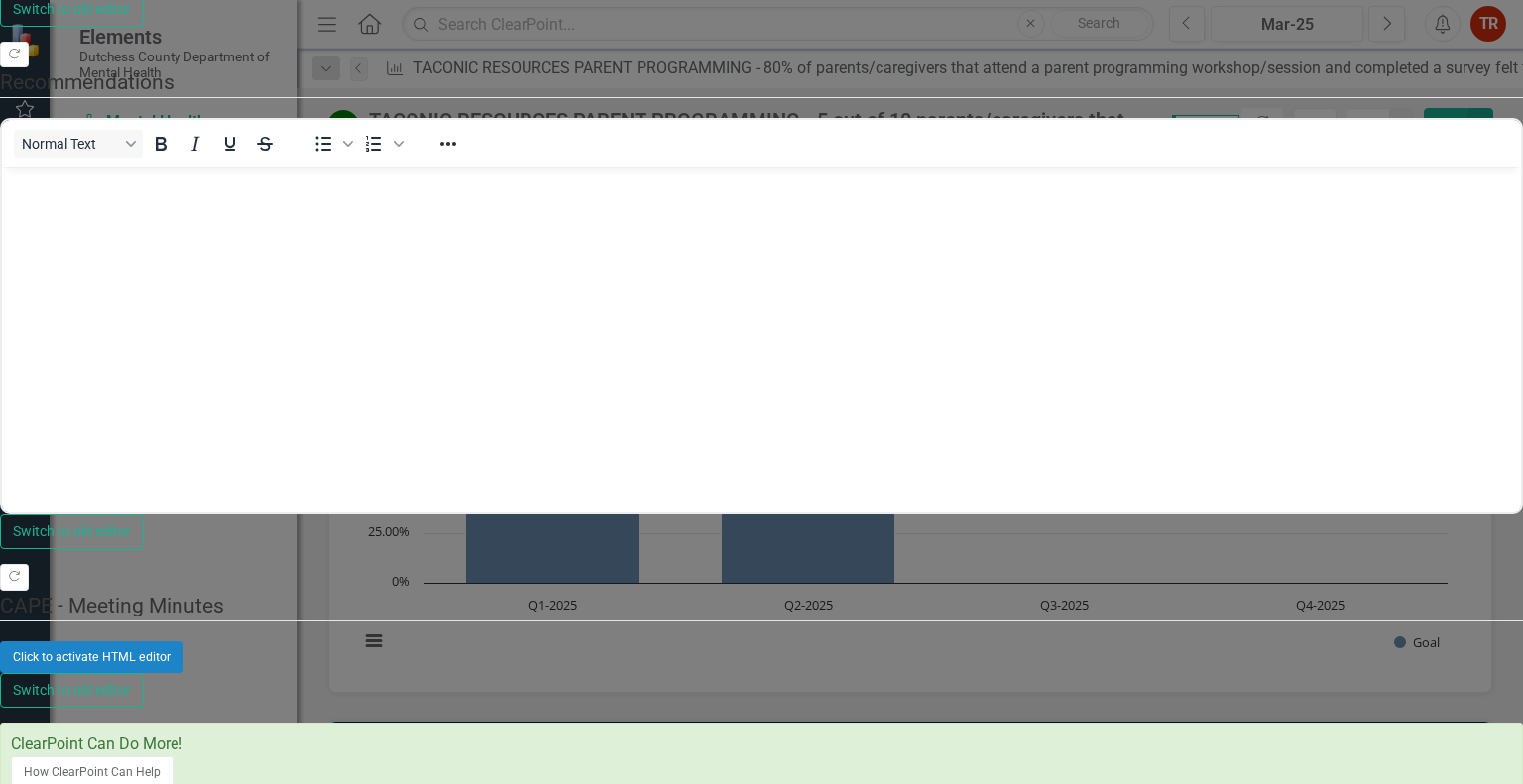 click on "TACONIC RESOURCES PARENT PROGRAMMING - 5 out of 10 parents/caregivers that attended Parent Programming Workshops and who are assessed after the workshop noted their comfortablility on self advocating for their child. They also created networks with other parents and caregivers by networking and learning to "Speak in One Voice" to raise the awareness of special education advocacy." at bounding box center (762, 864) 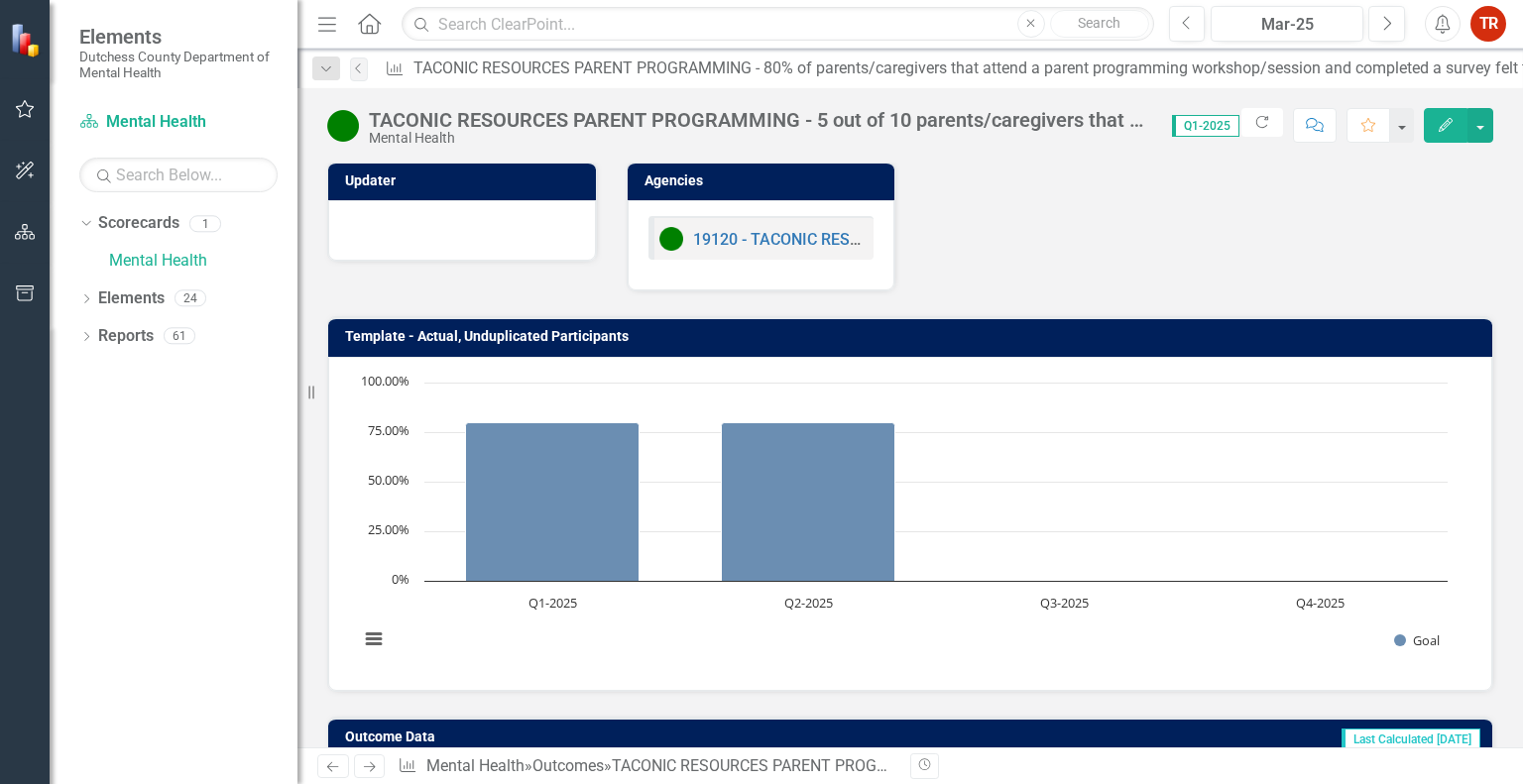 scroll, scrollTop: 0, scrollLeft: 0, axis: both 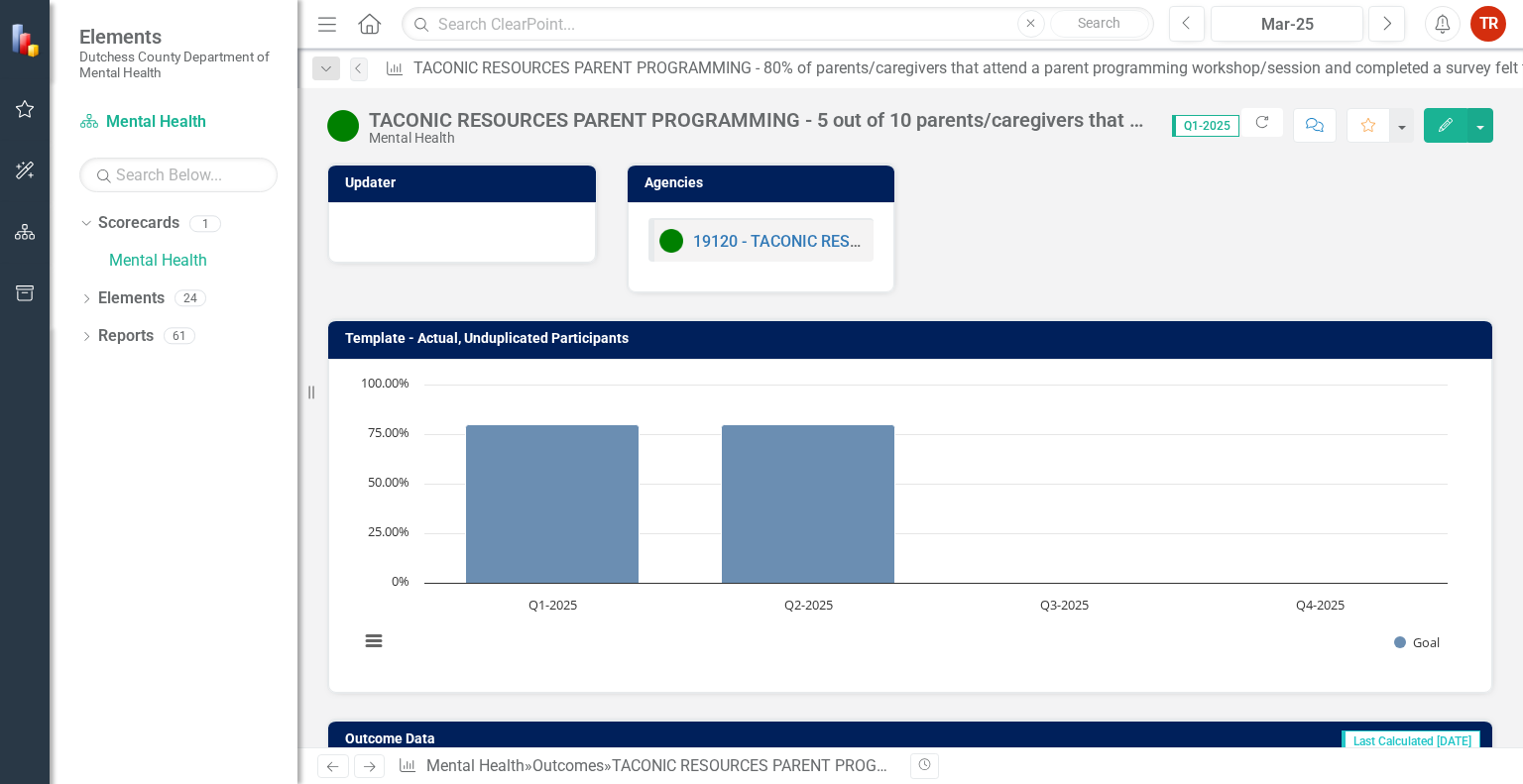 click on "Edit" at bounding box center (1446, 125) 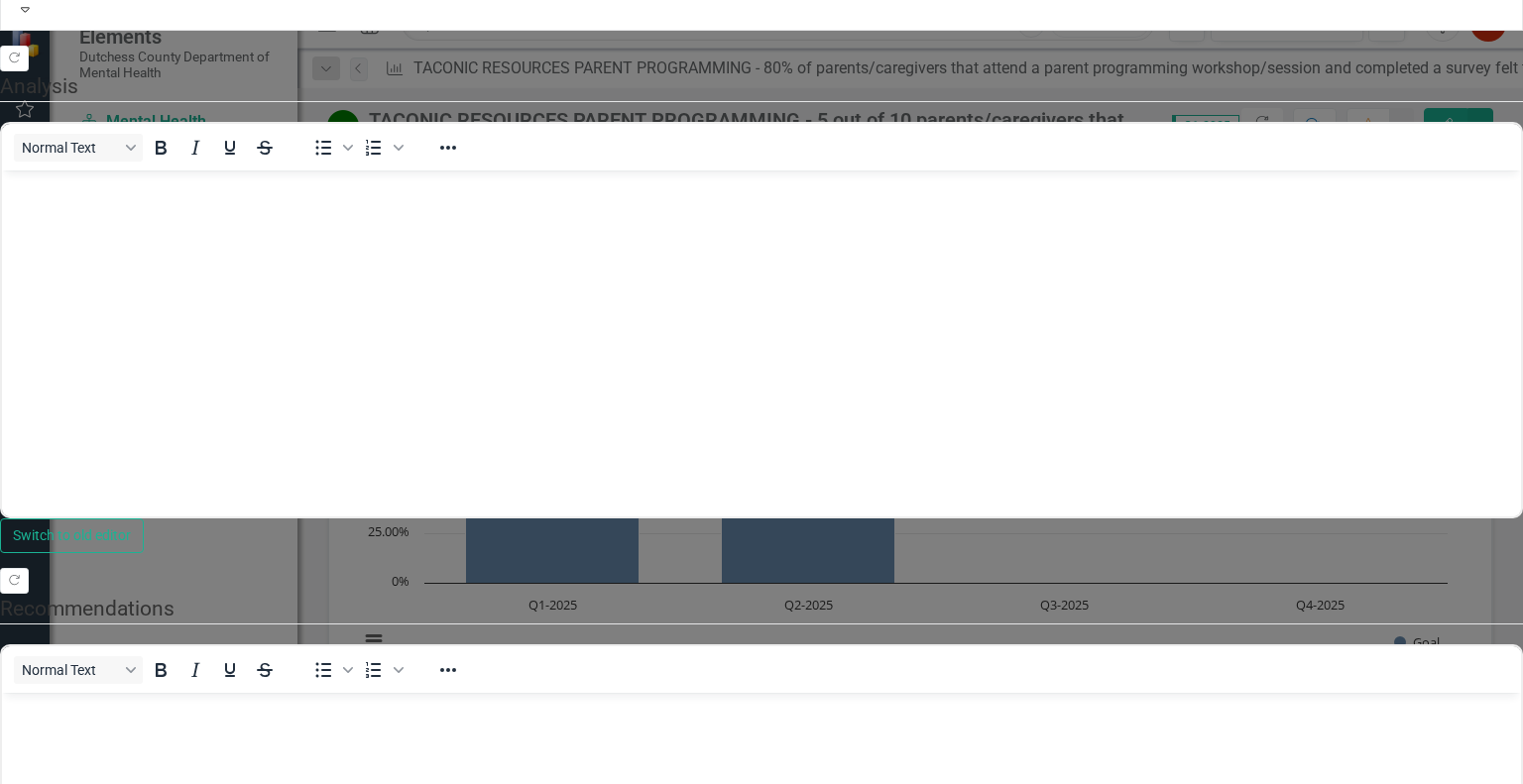 scroll, scrollTop: 0, scrollLeft: 0, axis: both 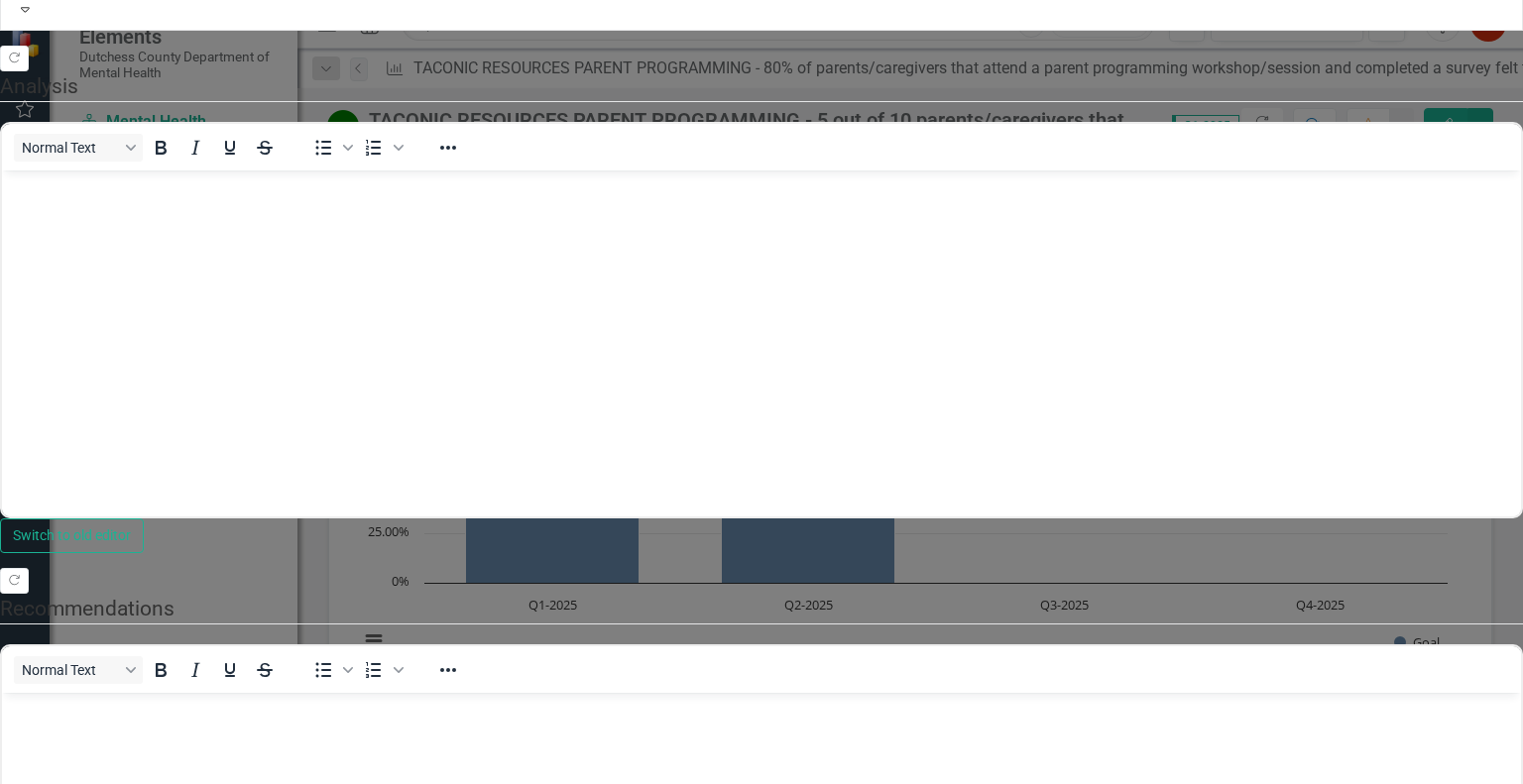 click on "Update  Data" at bounding box center [215, -377] 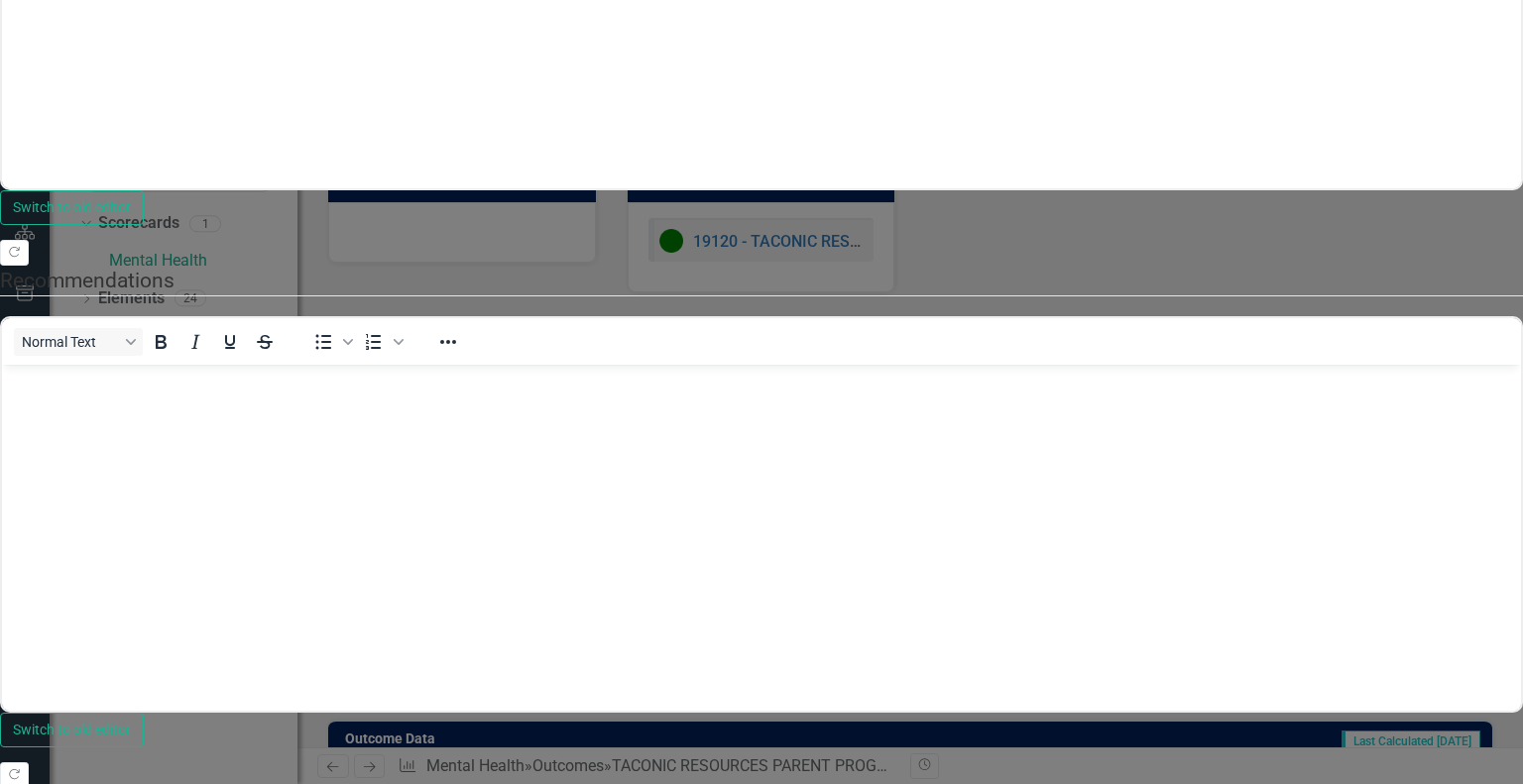 click on "Edit Fields" at bounding box center [135, -705] 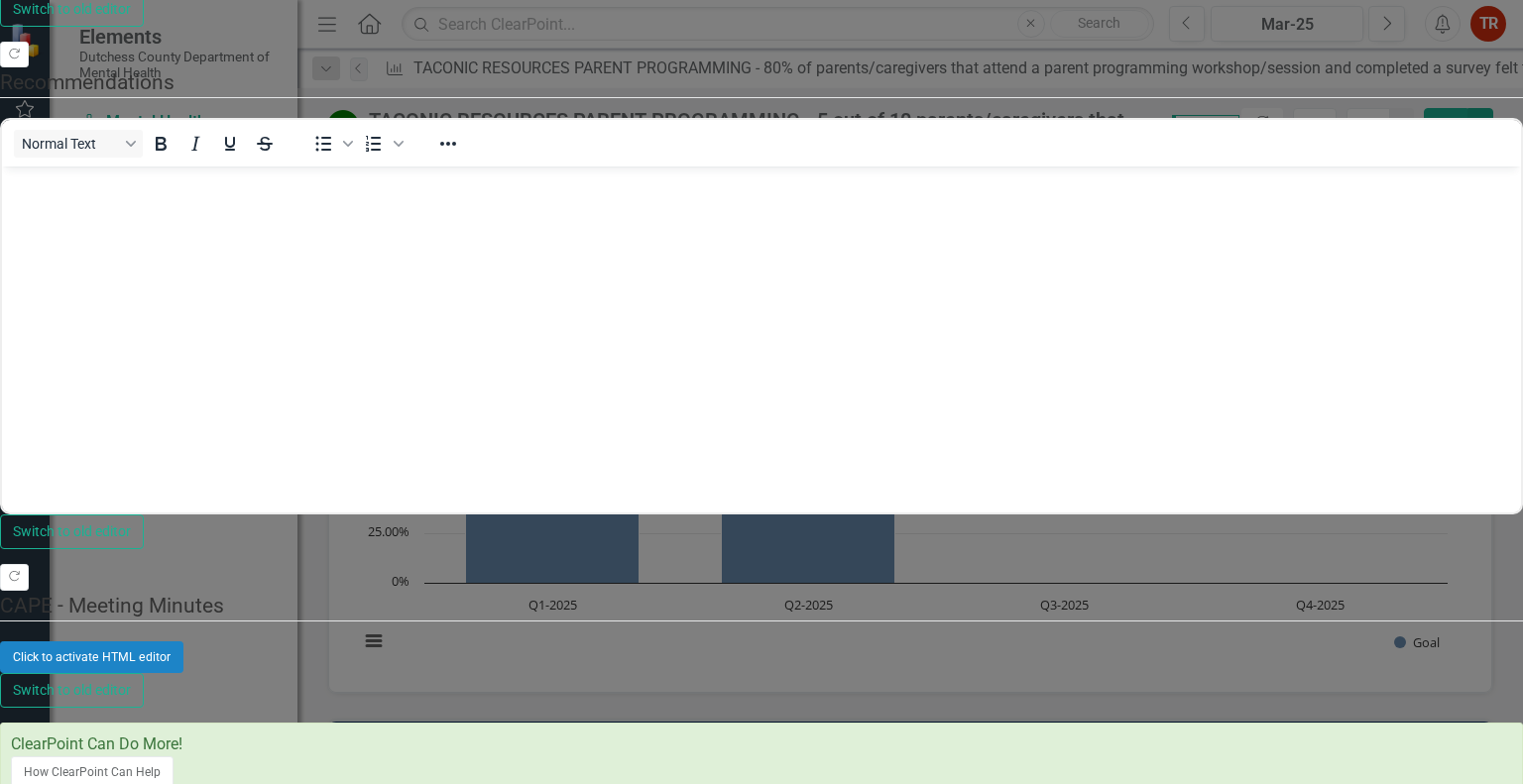 click on "TACONIC RESOURCES PARENT PROGRAMMING - 5 out of 10 parents/caregivers that attended Parent Programming Workshops and who are assessed after the workshop noted their comfortablility on self advocating for their child. They also created networks with other parents and caregivers by networking and learning to "Speak in One Voice" to raise the awareness of special education advocacy." at bounding box center (762, 864) 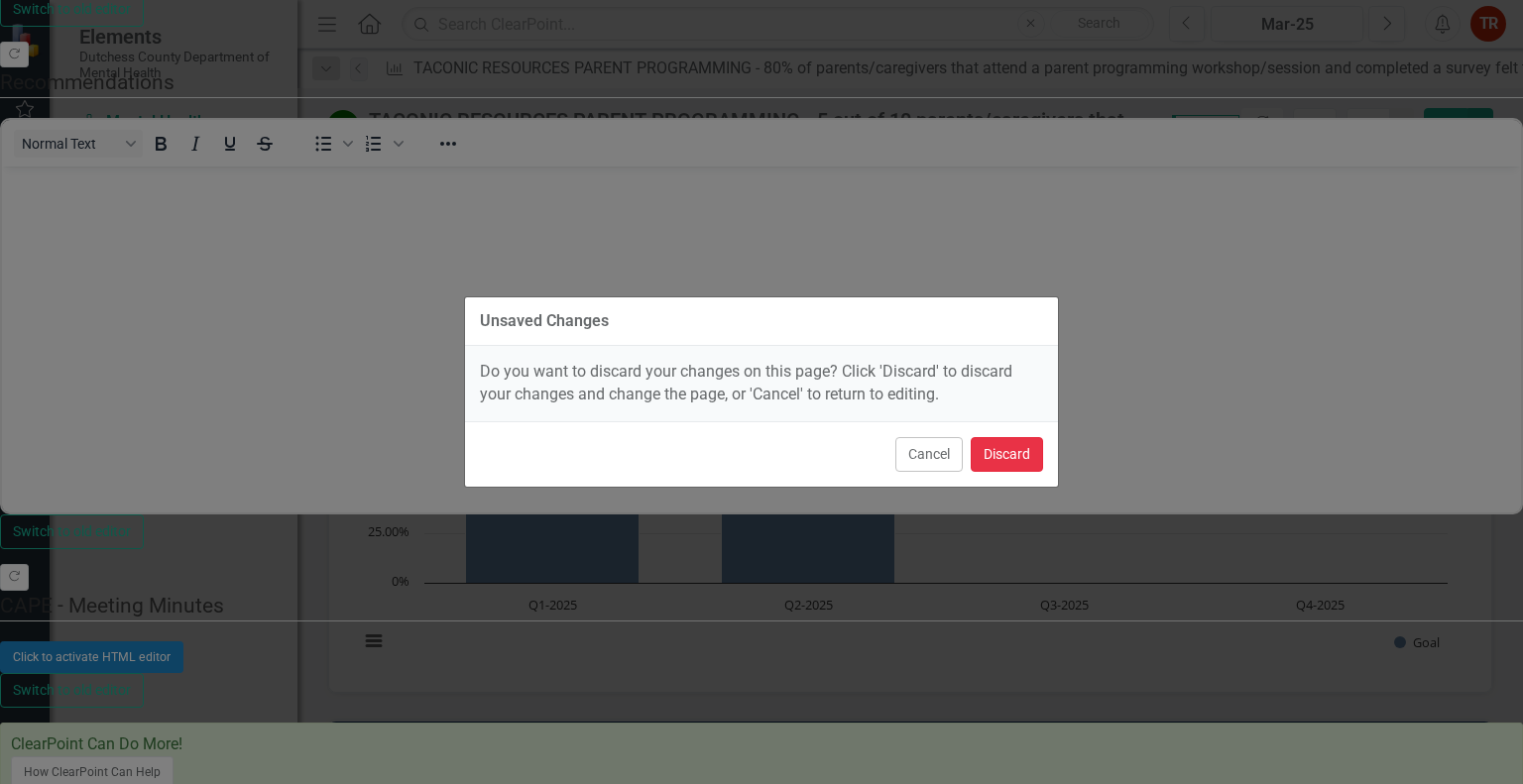 click on "Discard" at bounding box center [1006, 454] 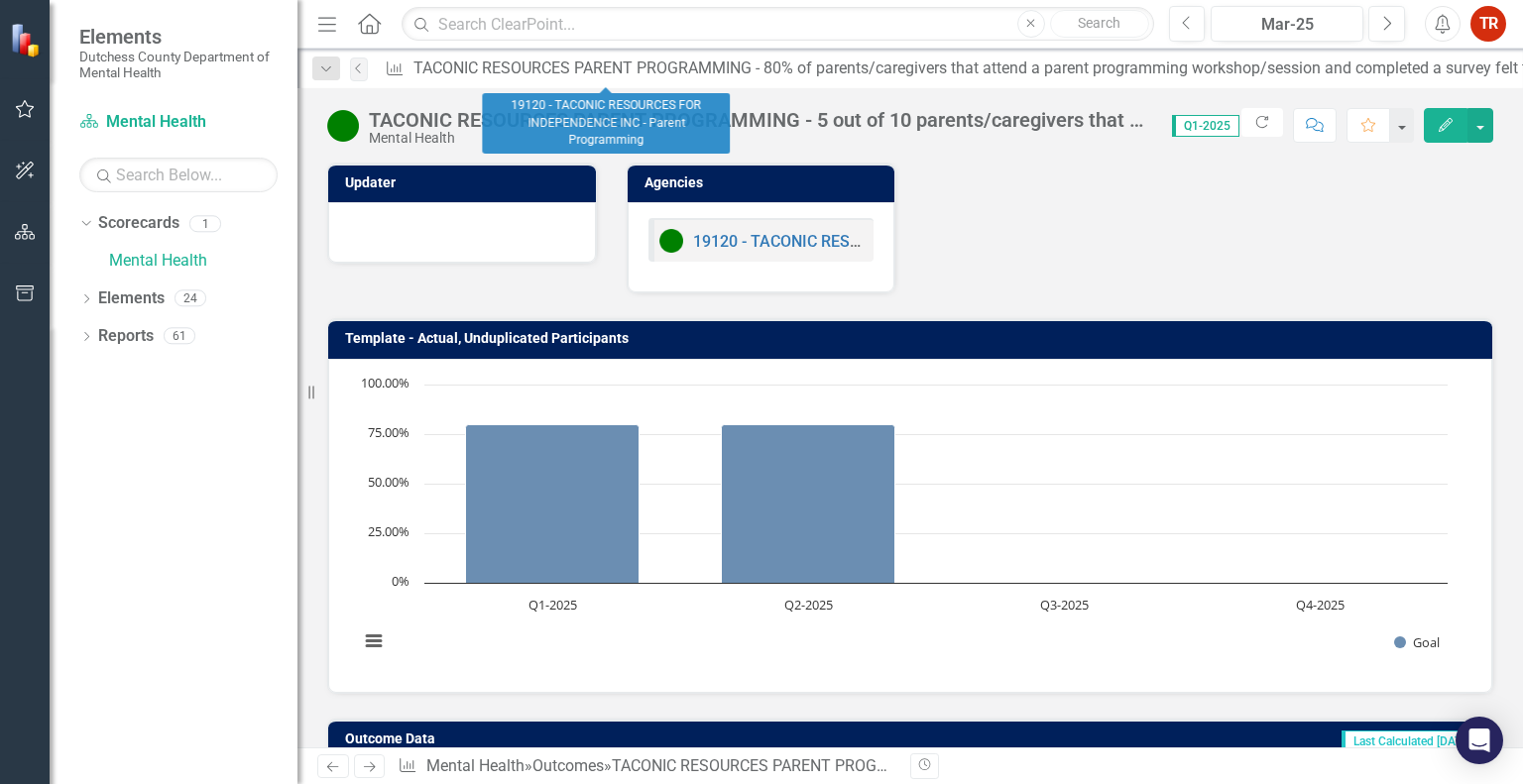 click on "Agency" 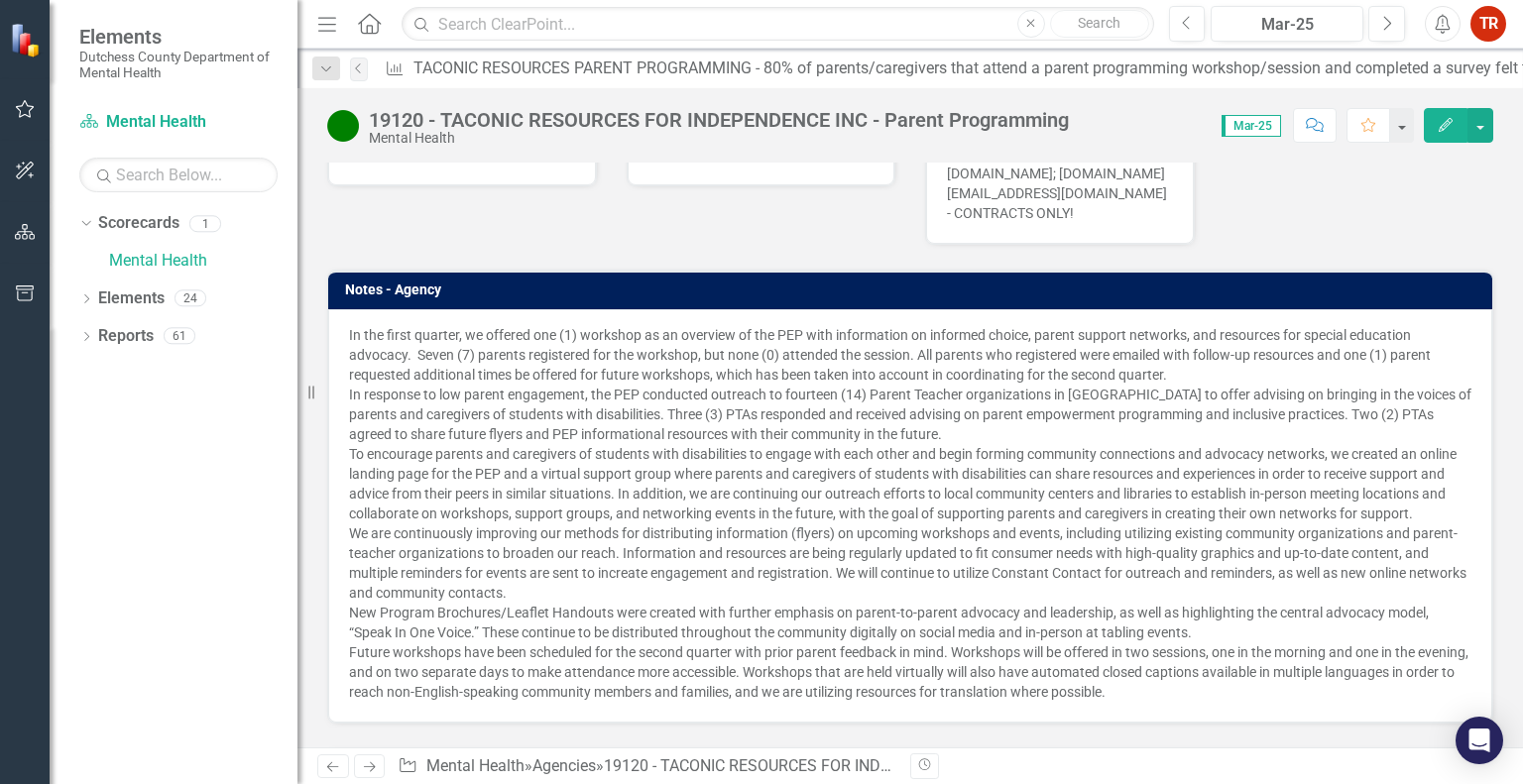 scroll, scrollTop: 1680, scrollLeft: 0, axis: vertical 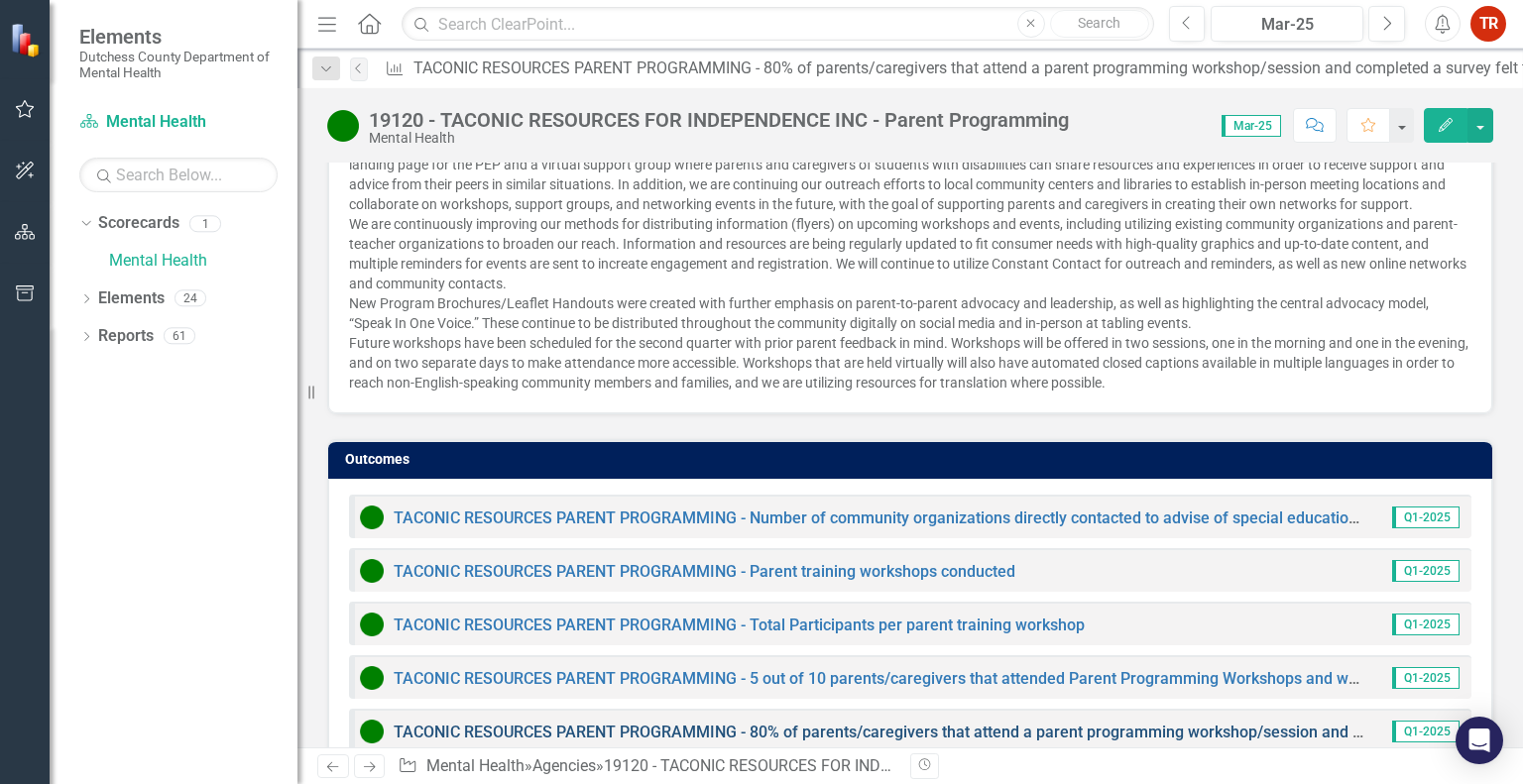click on "TACONIC RESOURCES PARENT PROGRAMMING - 80% of parents/caregivers that attend a parent programming workshop/session and completed a survey felt that they gained more knowledge about the area discussed in that workshop (special eduation rights, financial supports, legal supports, etc.) and that there was value in the workshop." at bounding box center [1608, 731] 